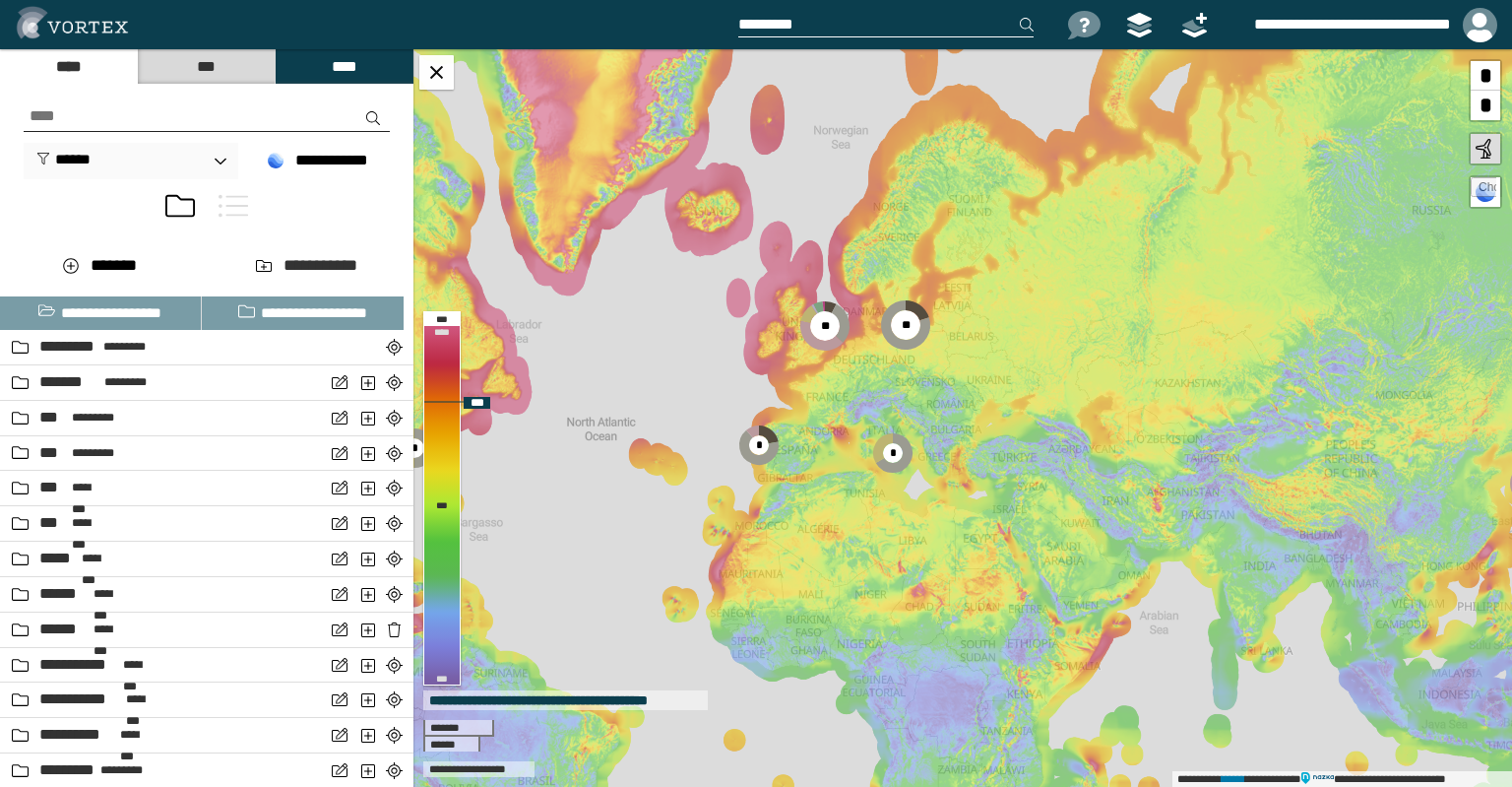 scroll, scrollTop: 0, scrollLeft: 0, axis: both 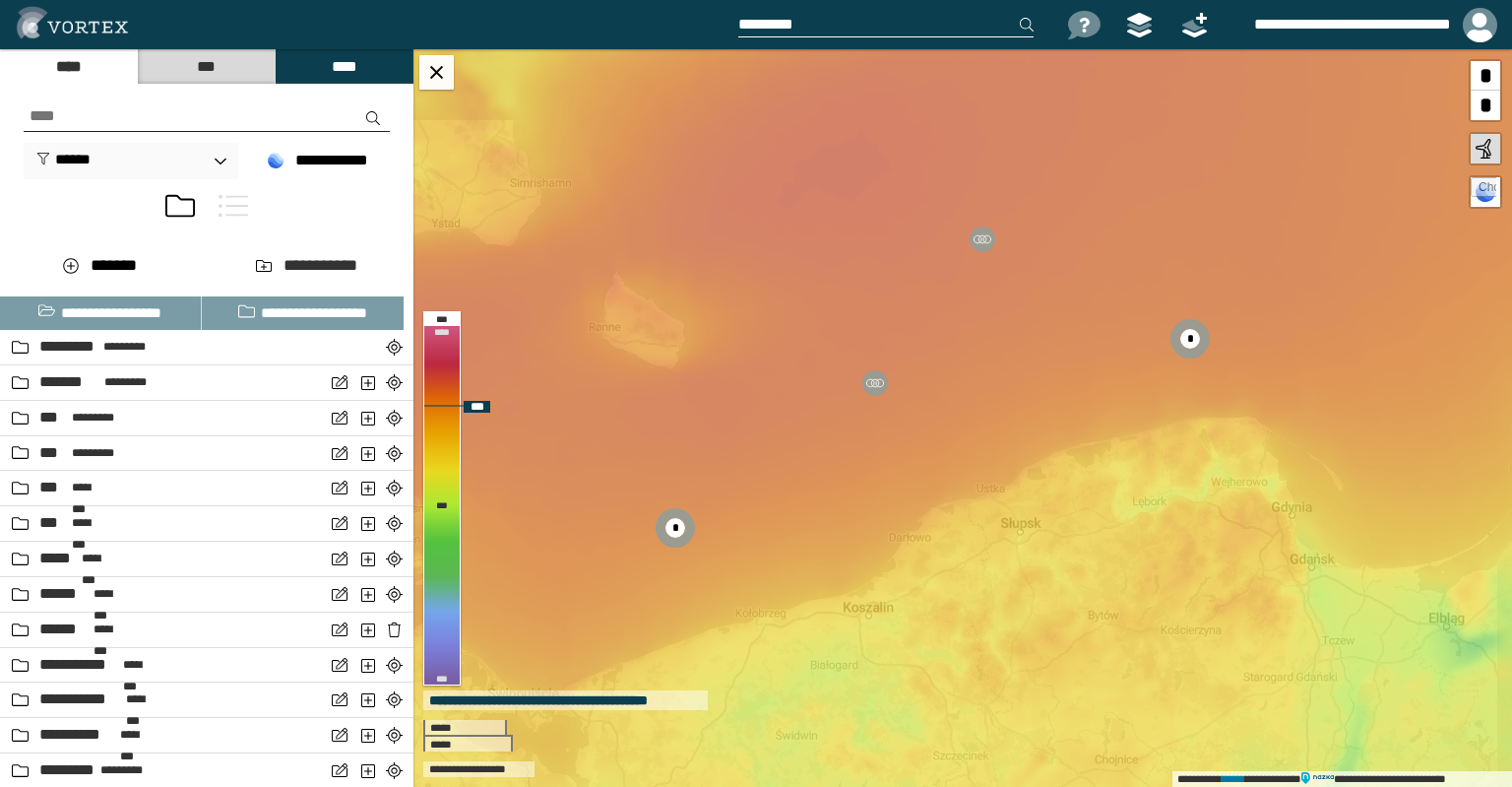 drag, startPoint x: 1102, startPoint y: 233, endPoint x: 1063, endPoint y: 428, distance: 199 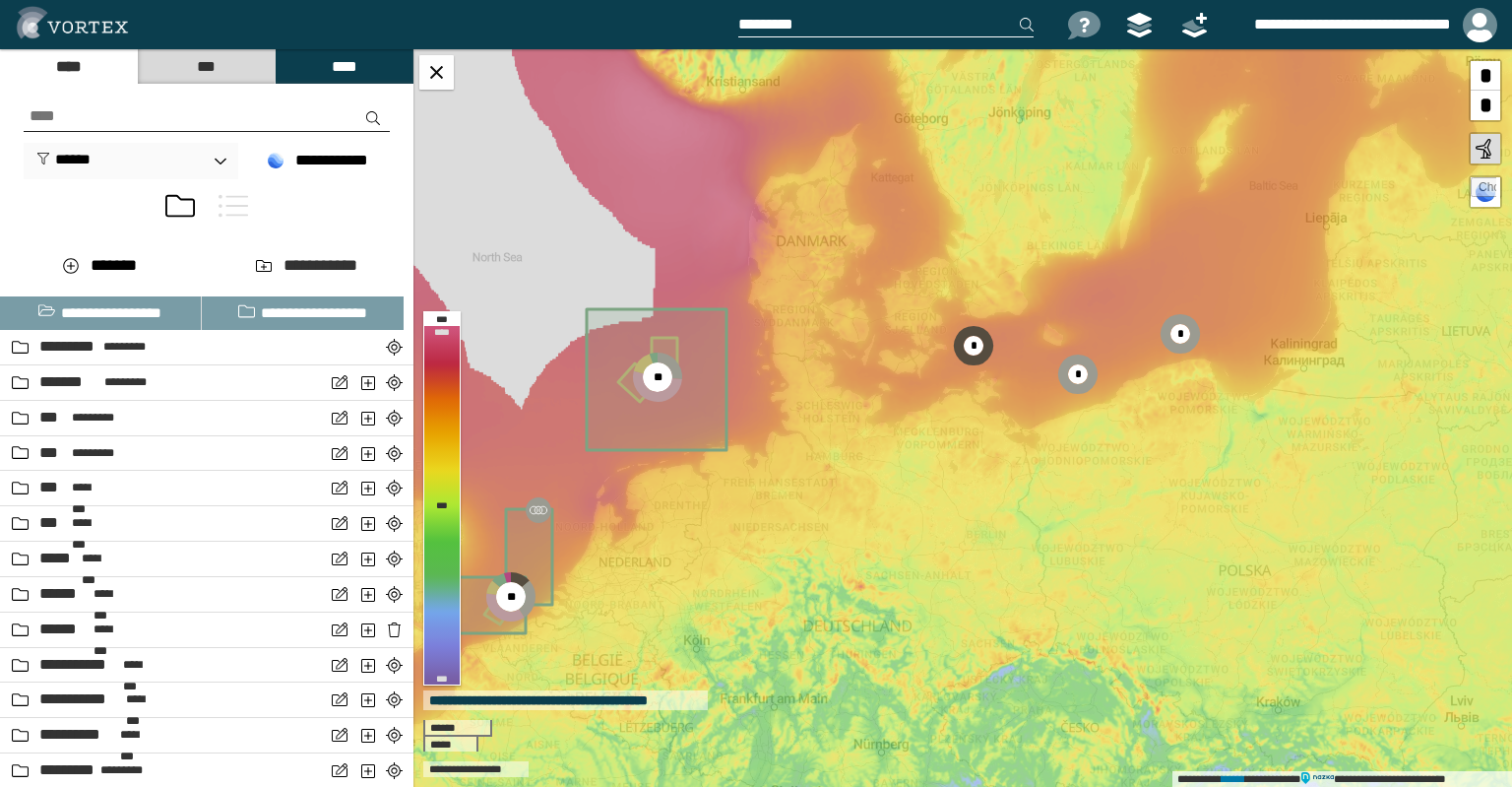click at bounding box center (233, 206) 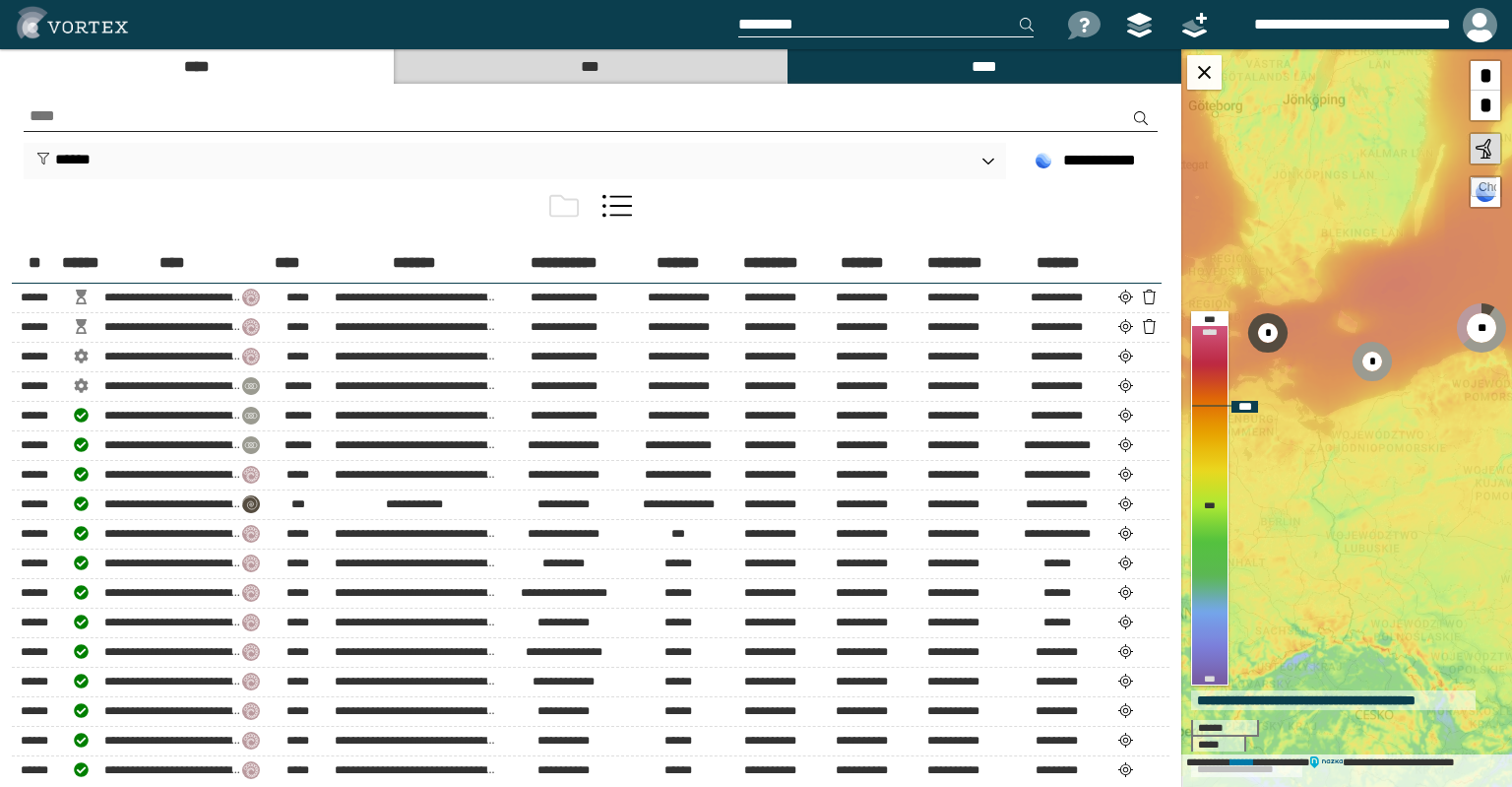 drag, startPoint x: 1408, startPoint y: 409, endPoint x: 1318, endPoint y: 396, distance: 90.93404 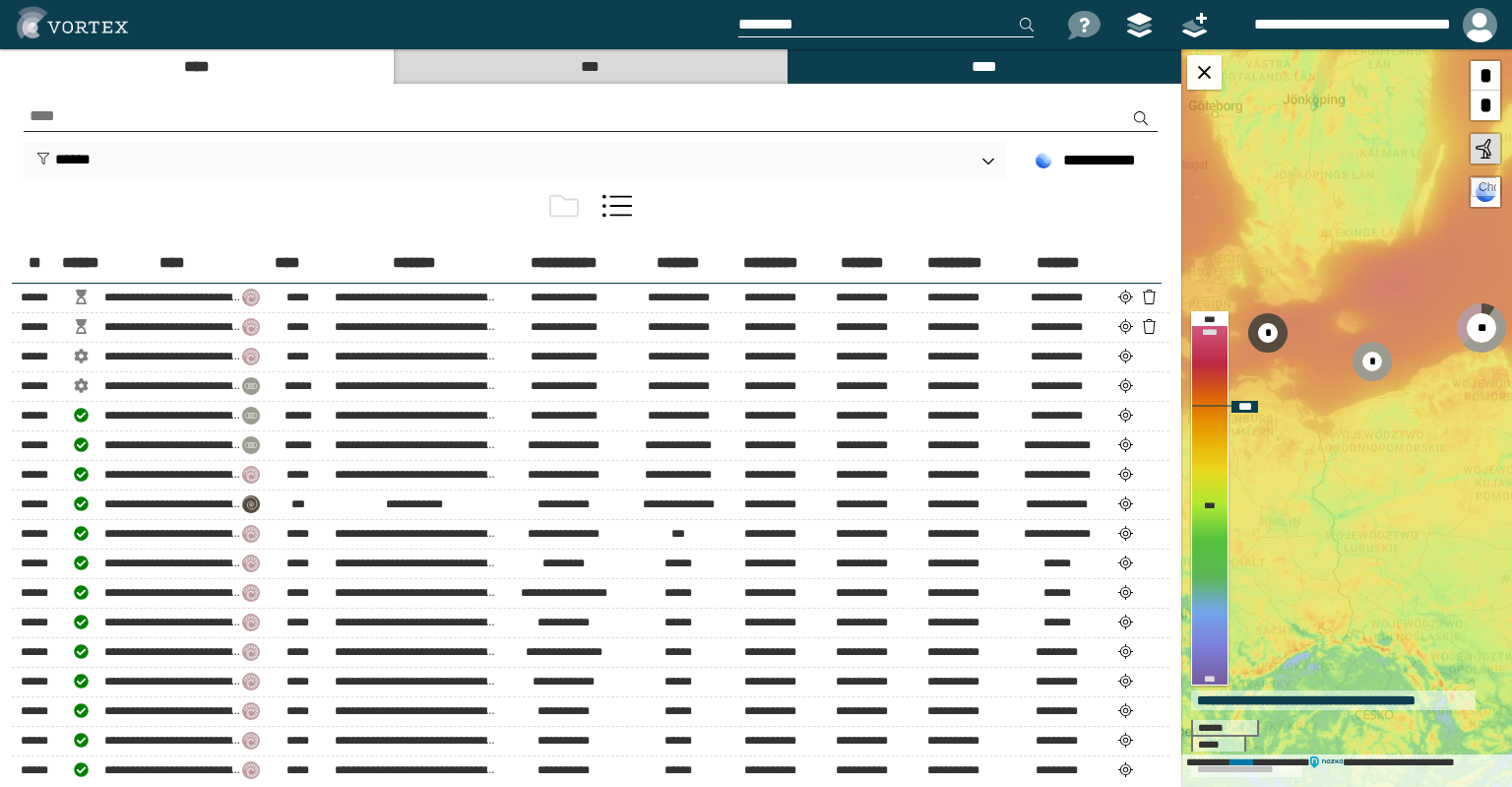 click on "**********" at bounding box center (1347, 418) 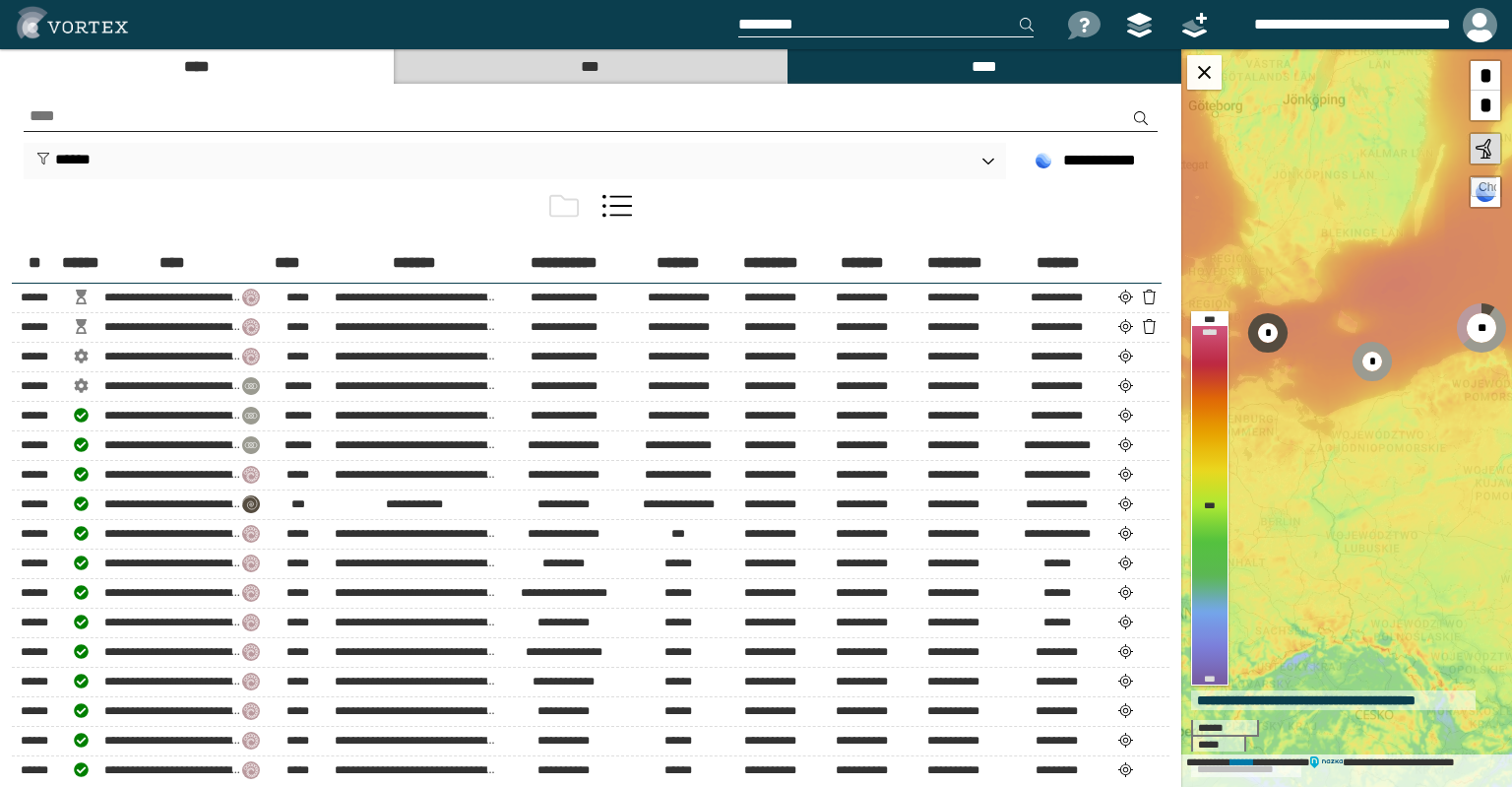 click on "***" at bounding box center (590, 66) 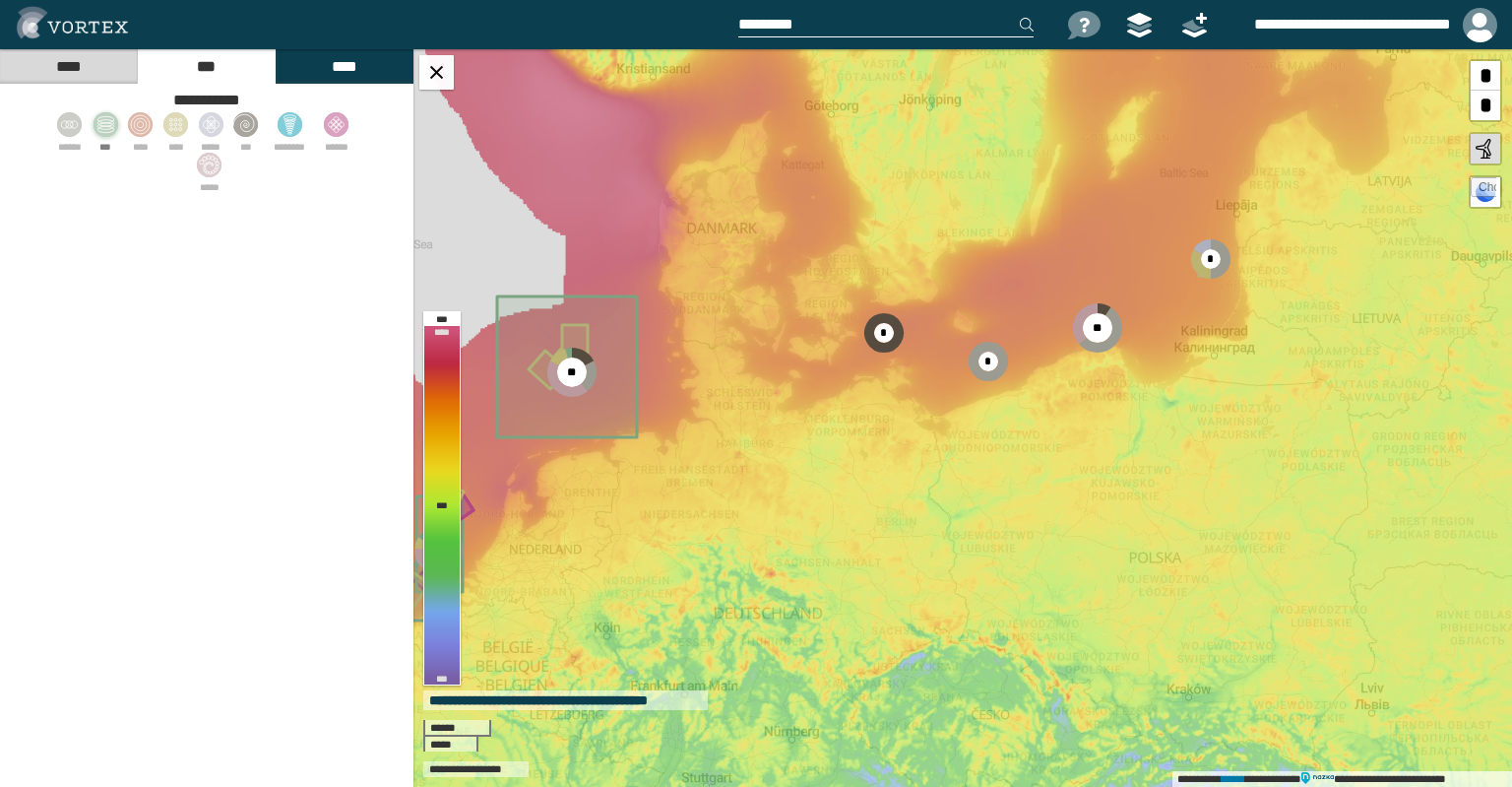 click 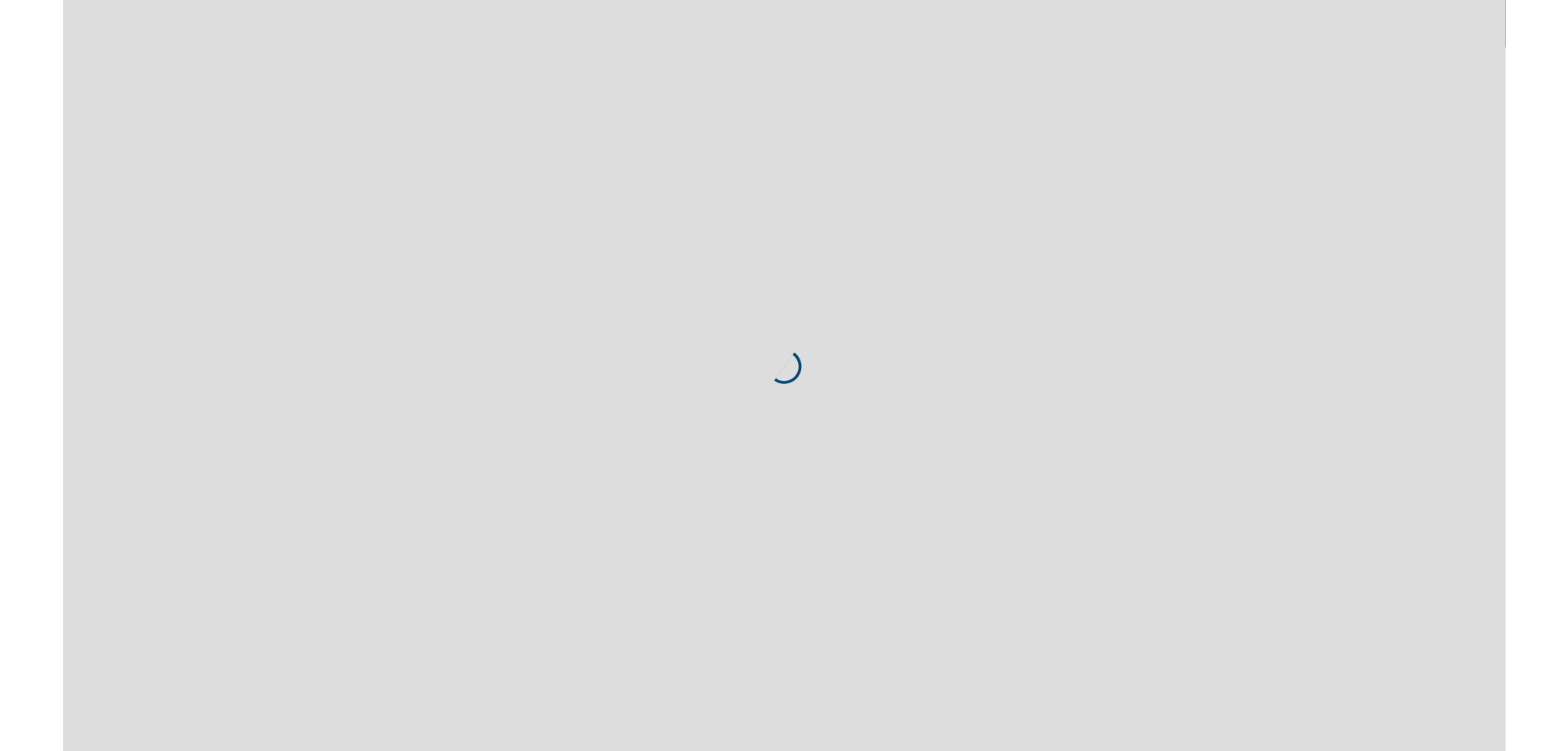 scroll, scrollTop: 0, scrollLeft: 0, axis: both 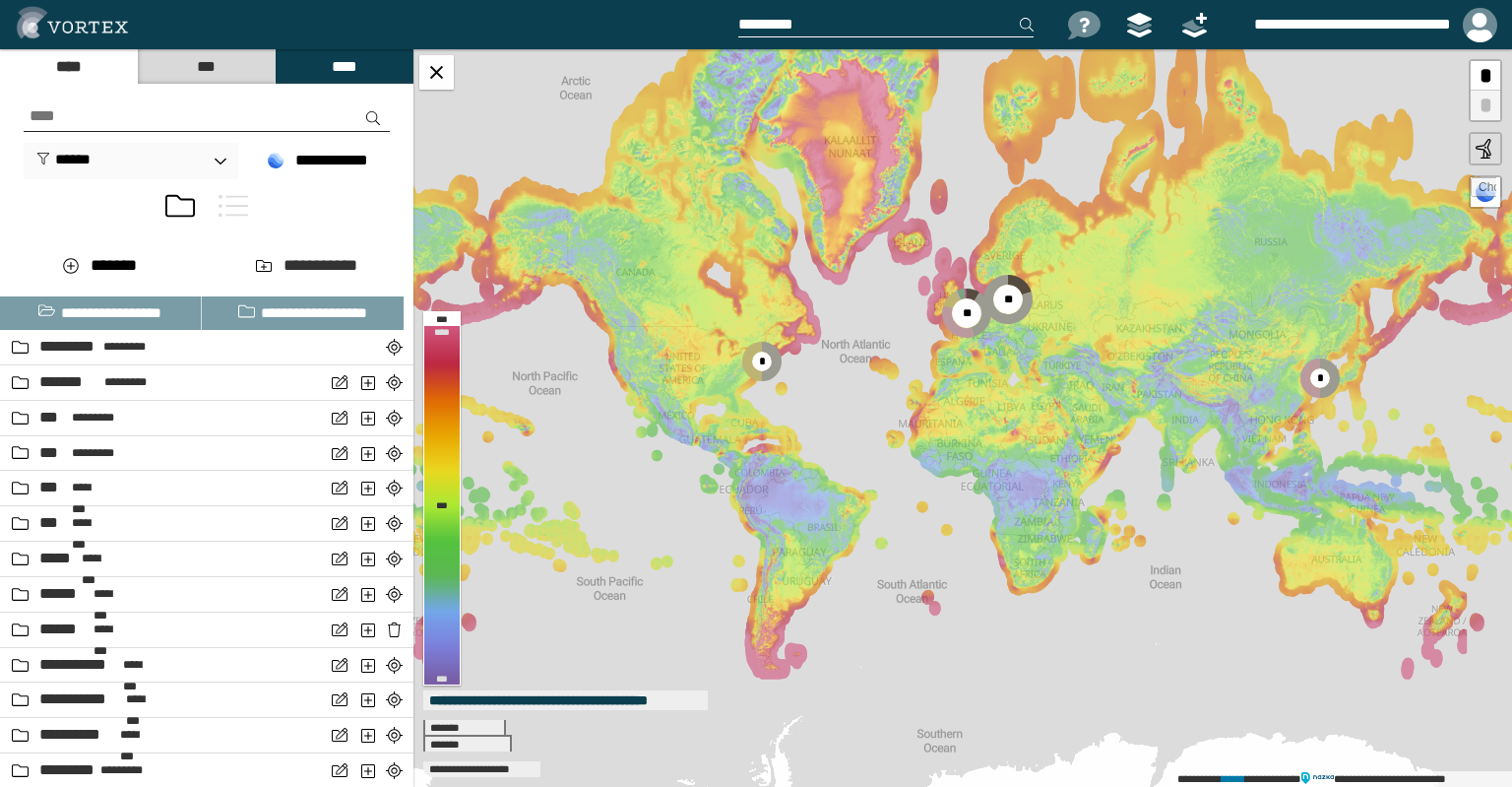 click at bounding box center (233, 206) 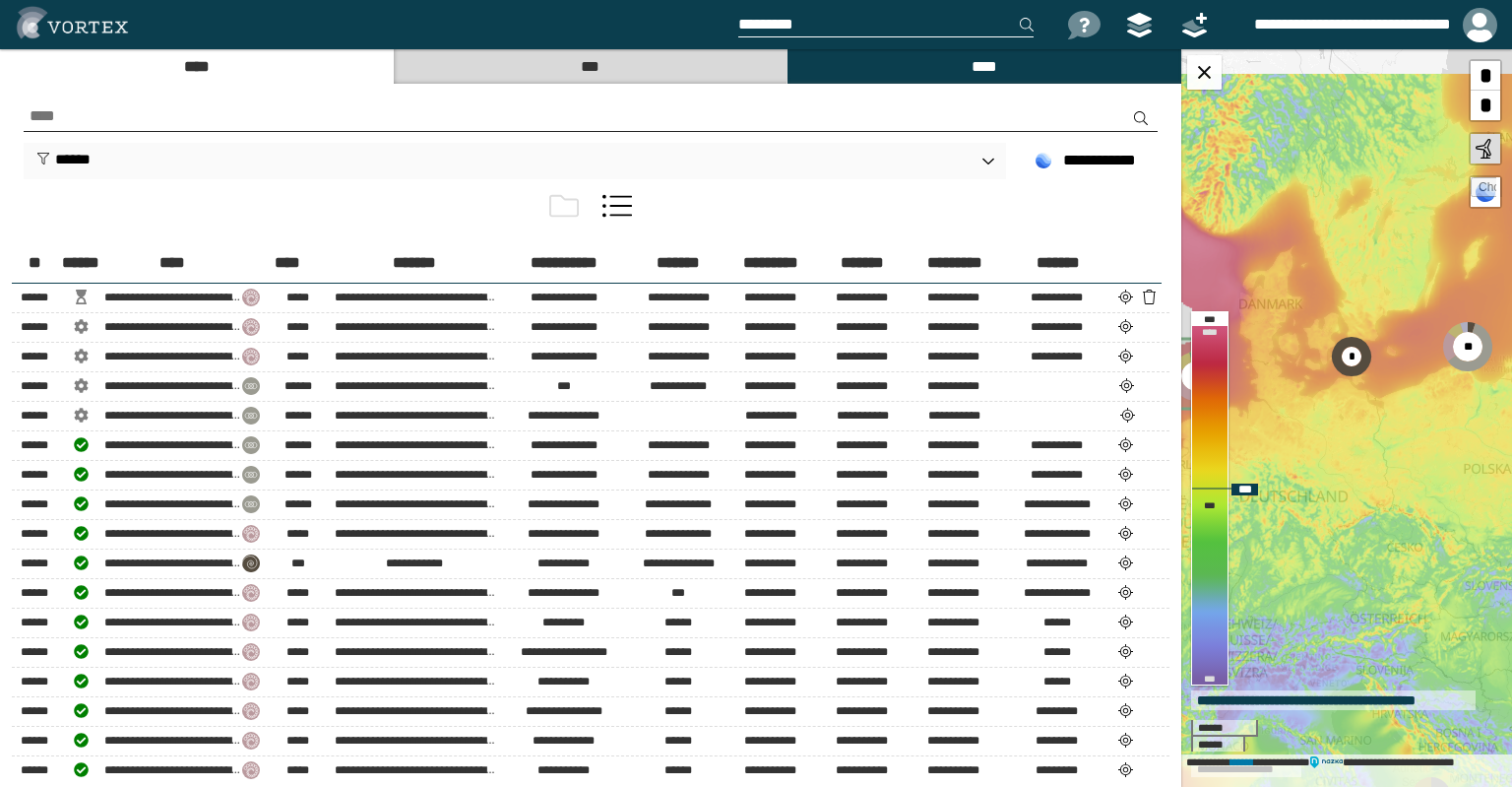 drag, startPoint x: 1475, startPoint y: 342, endPoint x: 1307, endPoint y: 469, distance: 210.60152 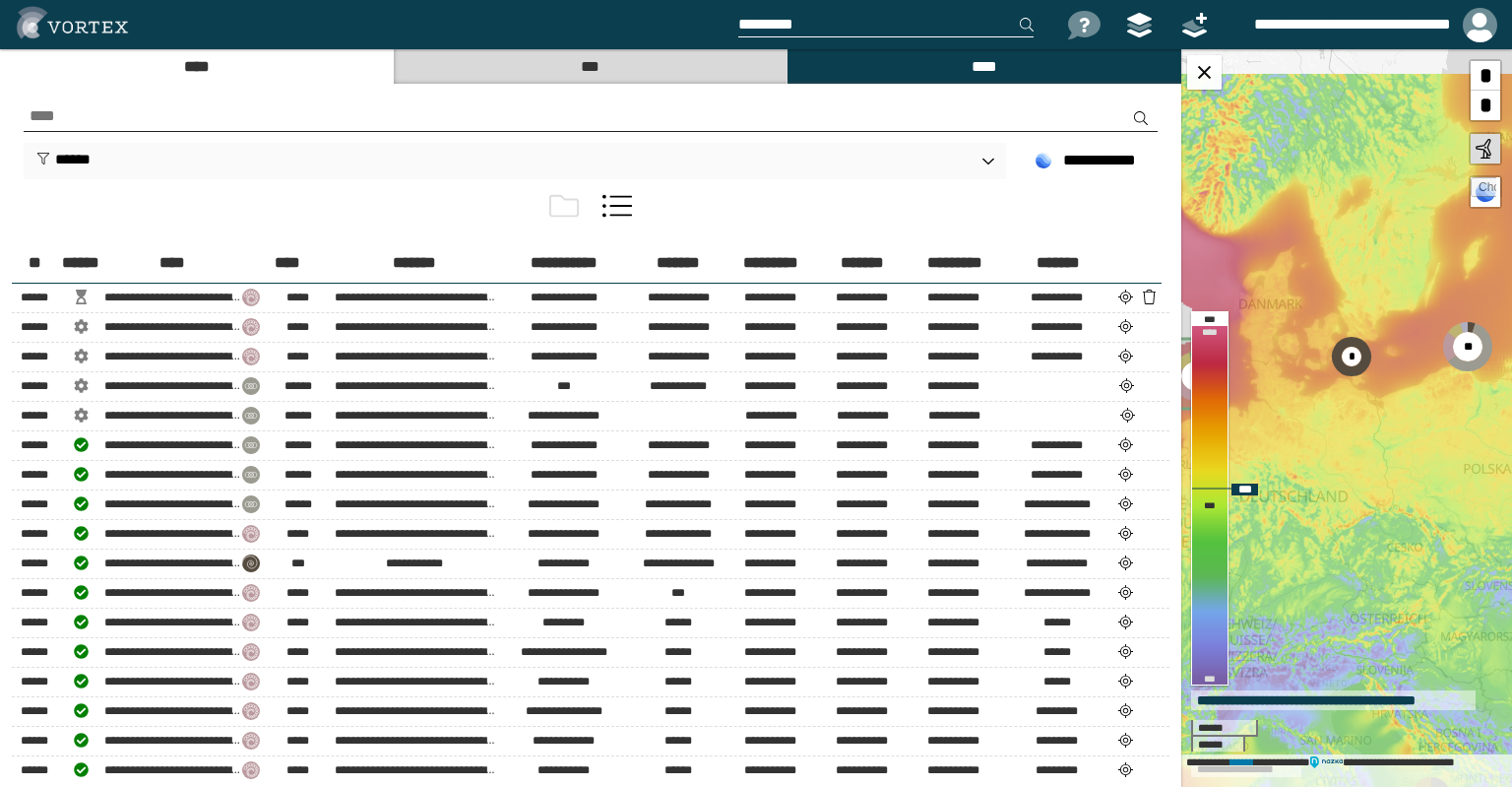 click on "**********" at bounding box center [1347, 418] 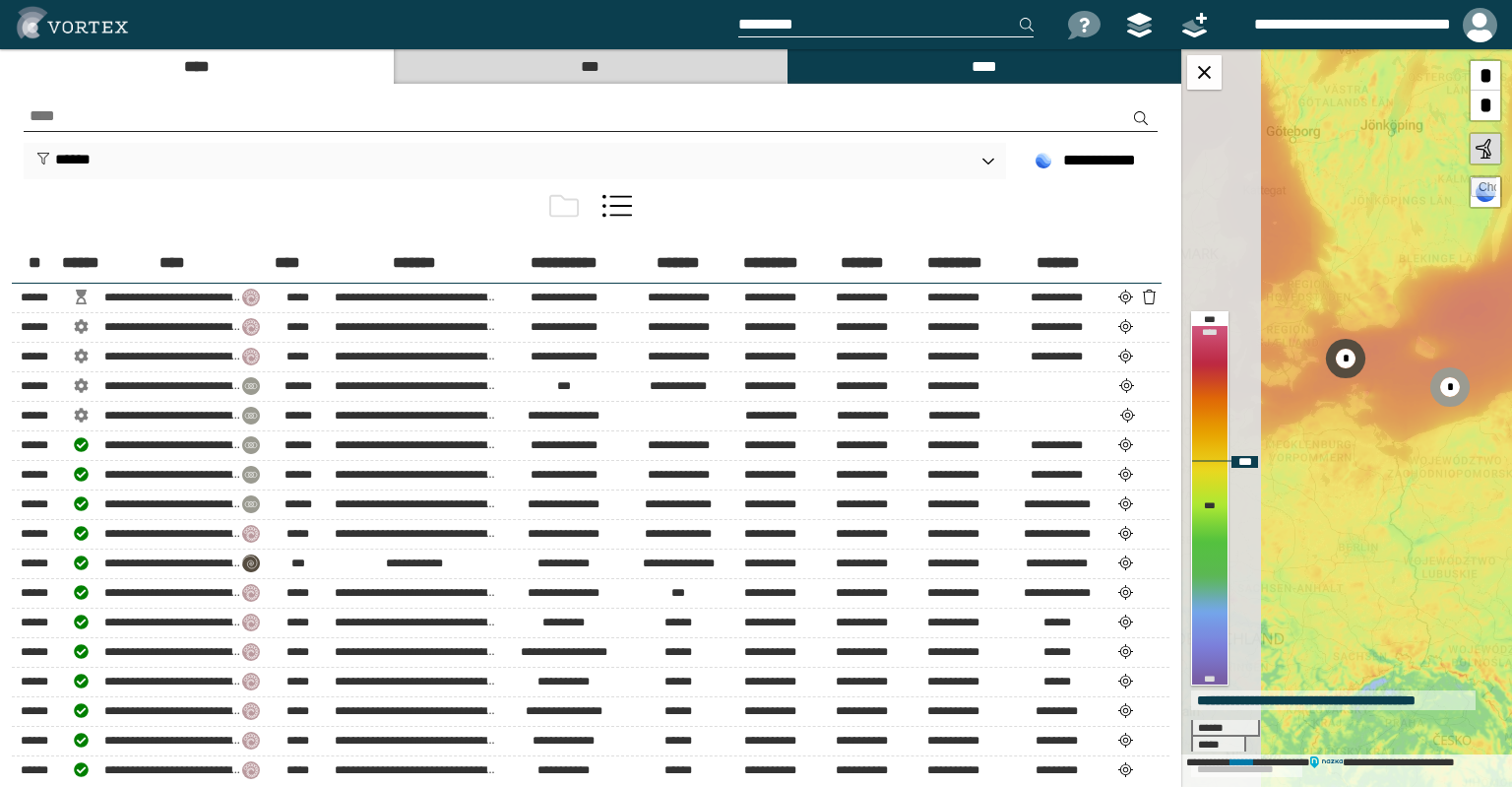 drag, startPoint x: 1299, startPoint y: 458, endPoint x: 1431, endPoint y: 444, distance: 132.74035 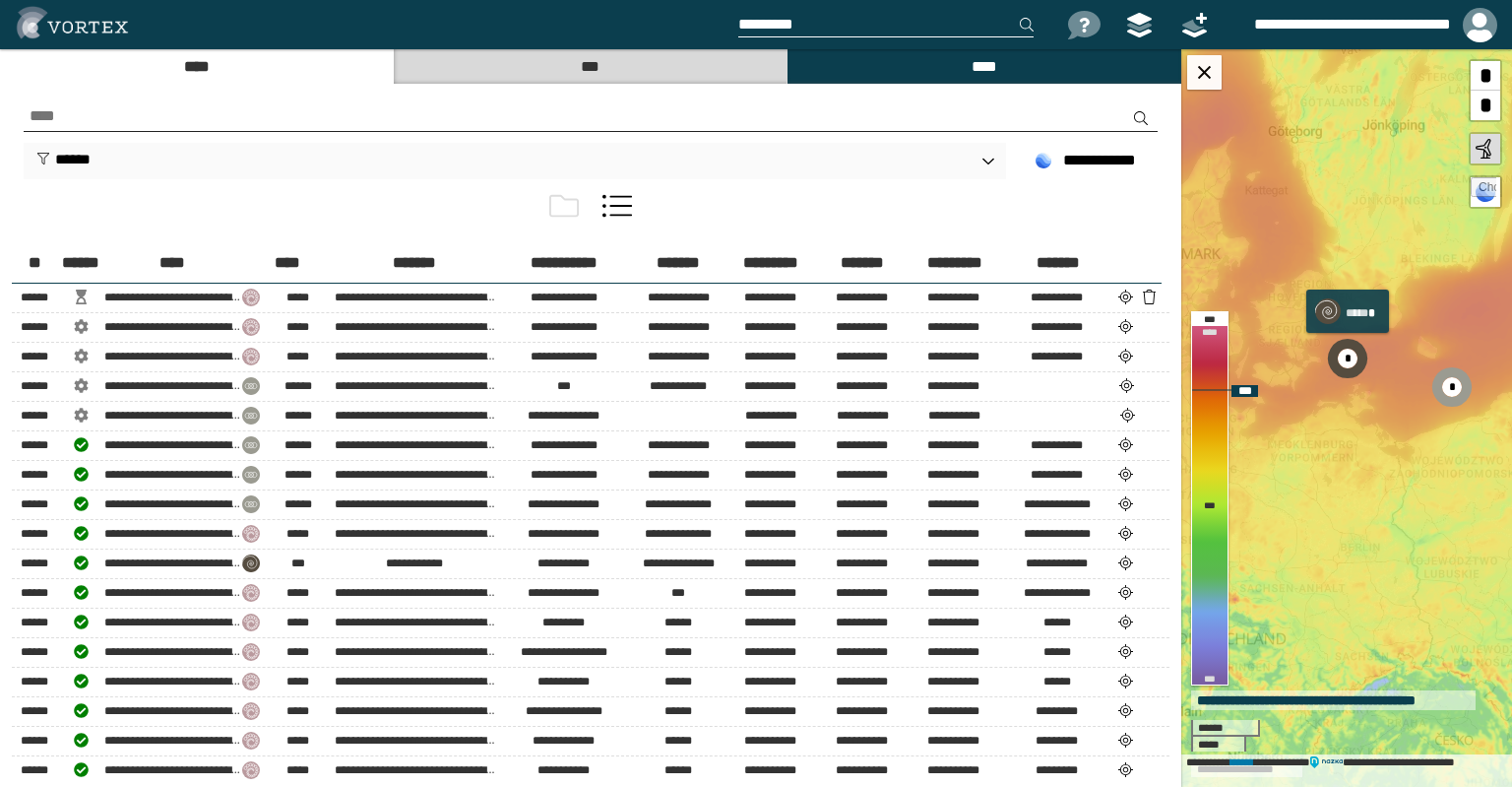 click 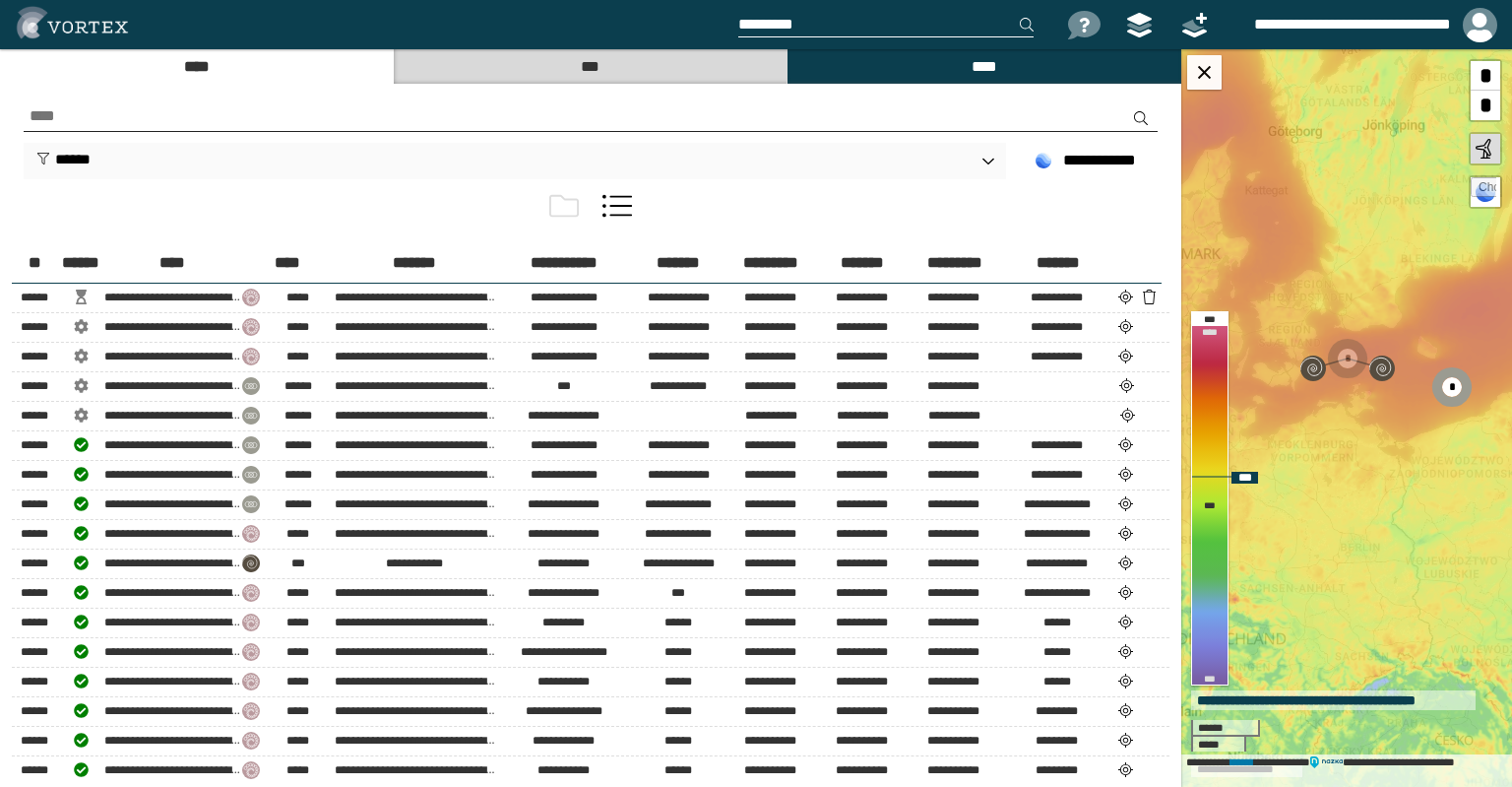 click on "**********" at bounding box center [1347, 418] 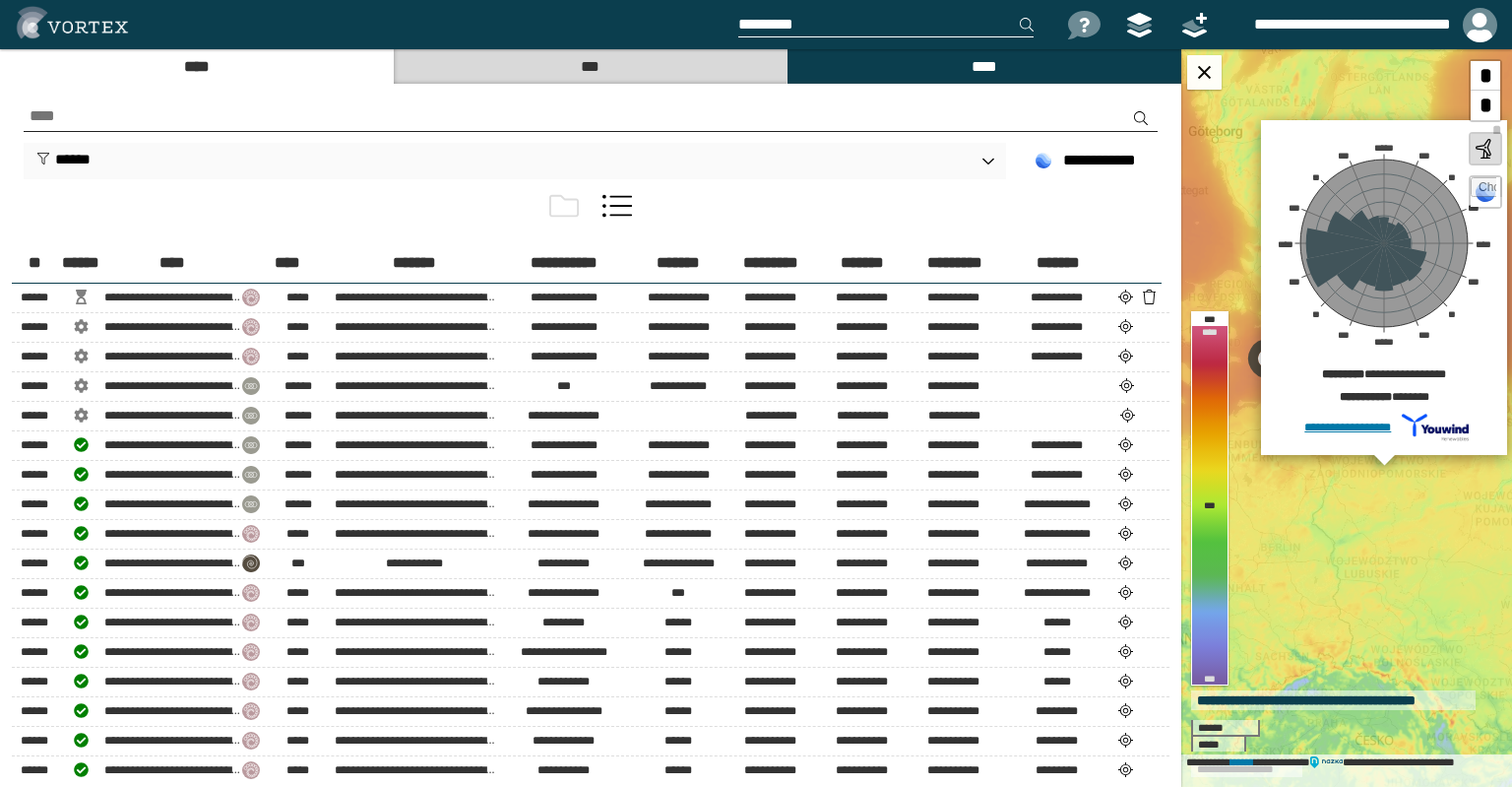 drag, startPoint x: 1418, startPoint y: 202, endPoint x: 1335, endPoint y: 223, distance: 85.615419 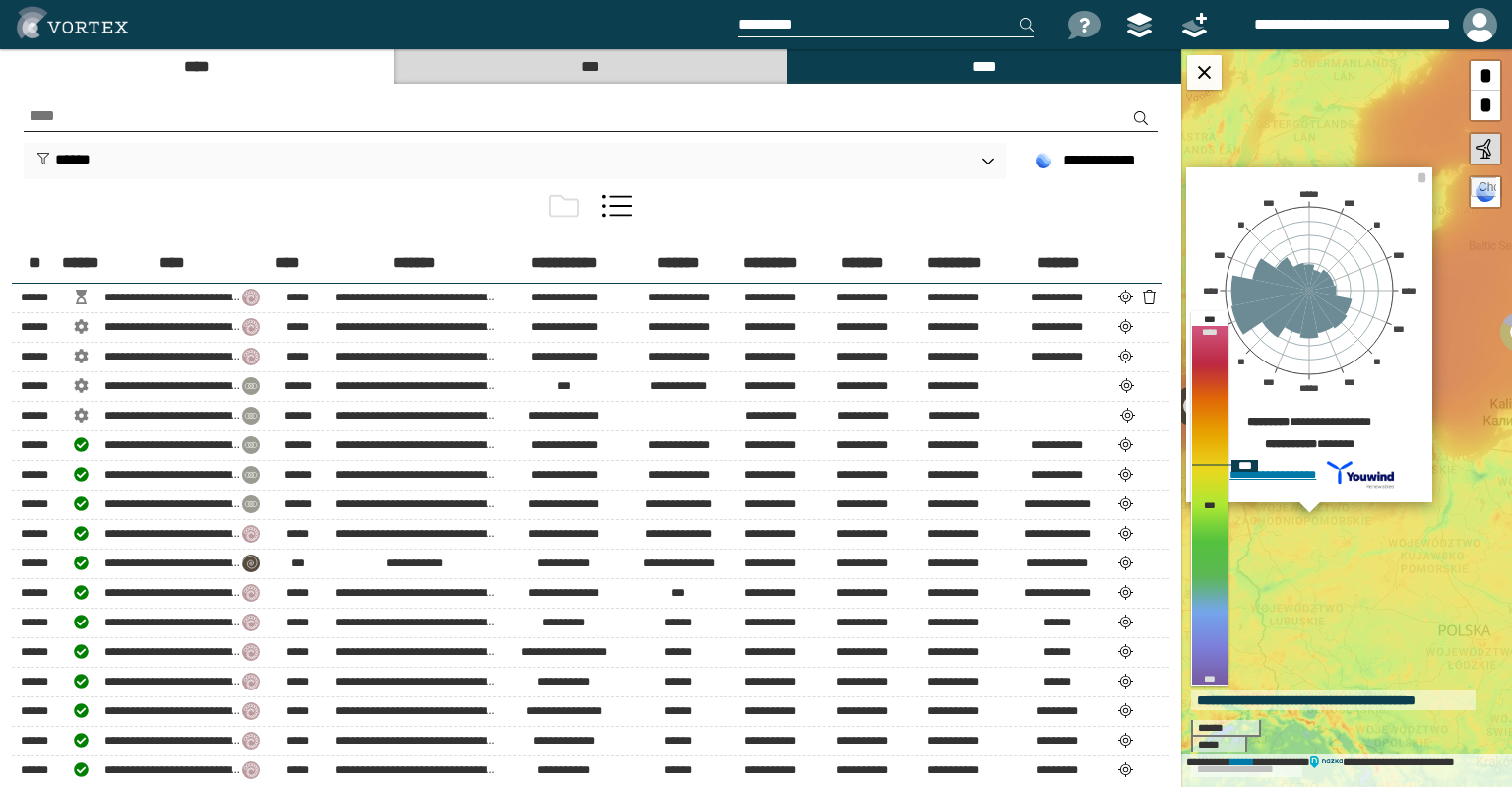 drag, startPoint x: 1425, startPoint y: 496, endPoint x: 1352, endPoint y: 544, distance: 87.36704 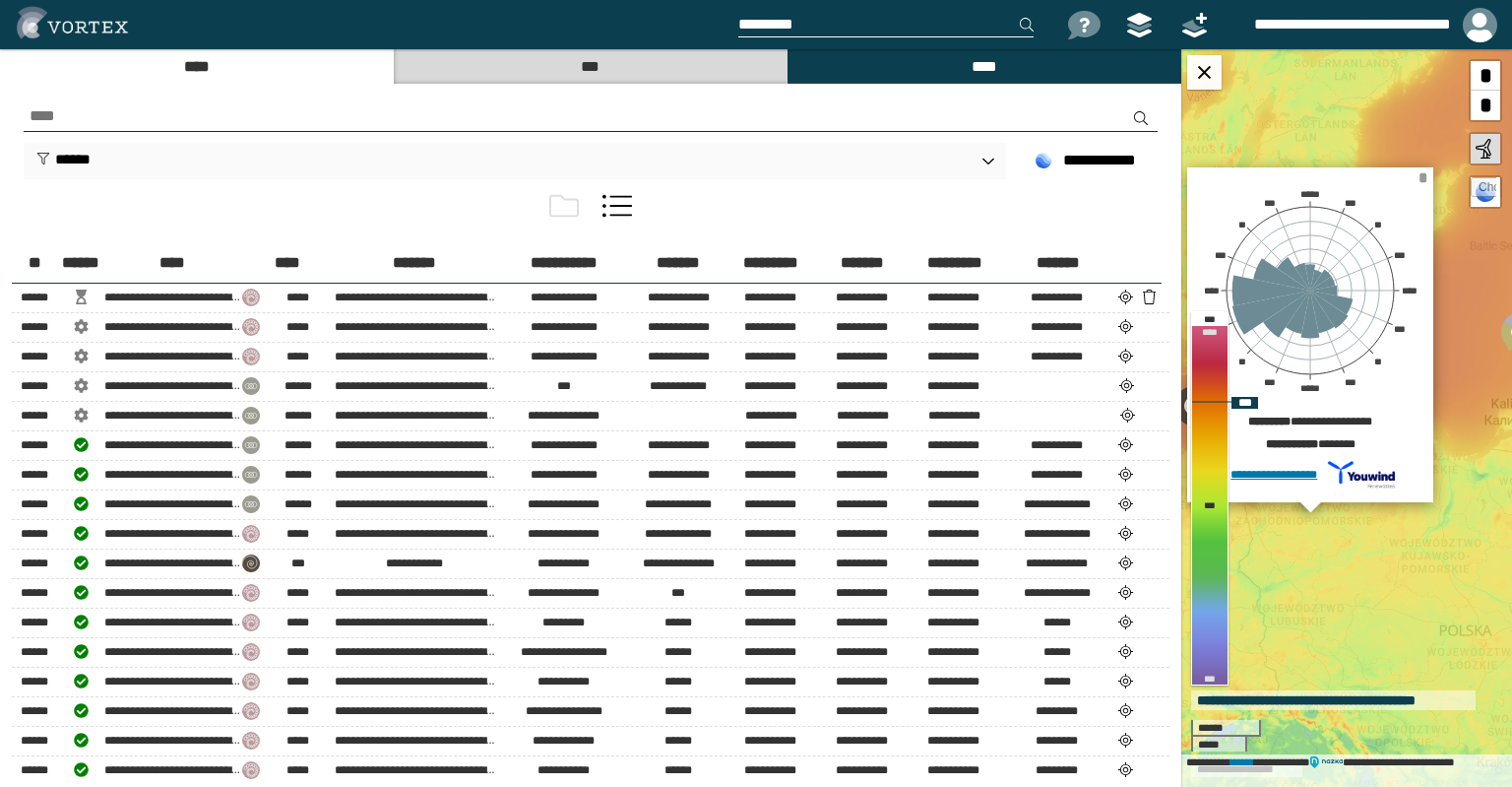 click on "*" at bounding box center (1422, 177) 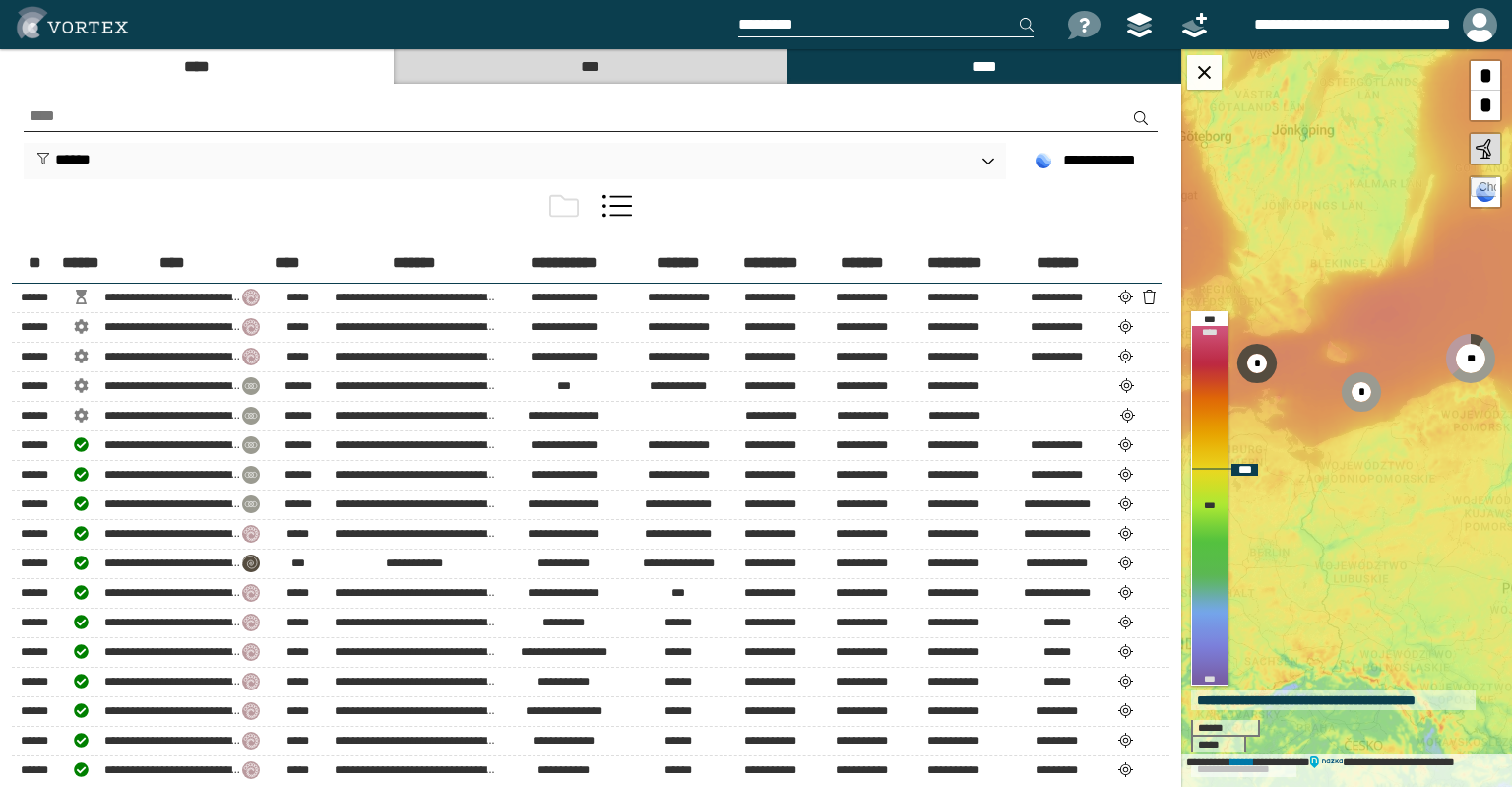 drag, startPoint x: 1351, startPoint y: 275, endPoint x: 1414, endPoint y: 232, distance: 76.27582 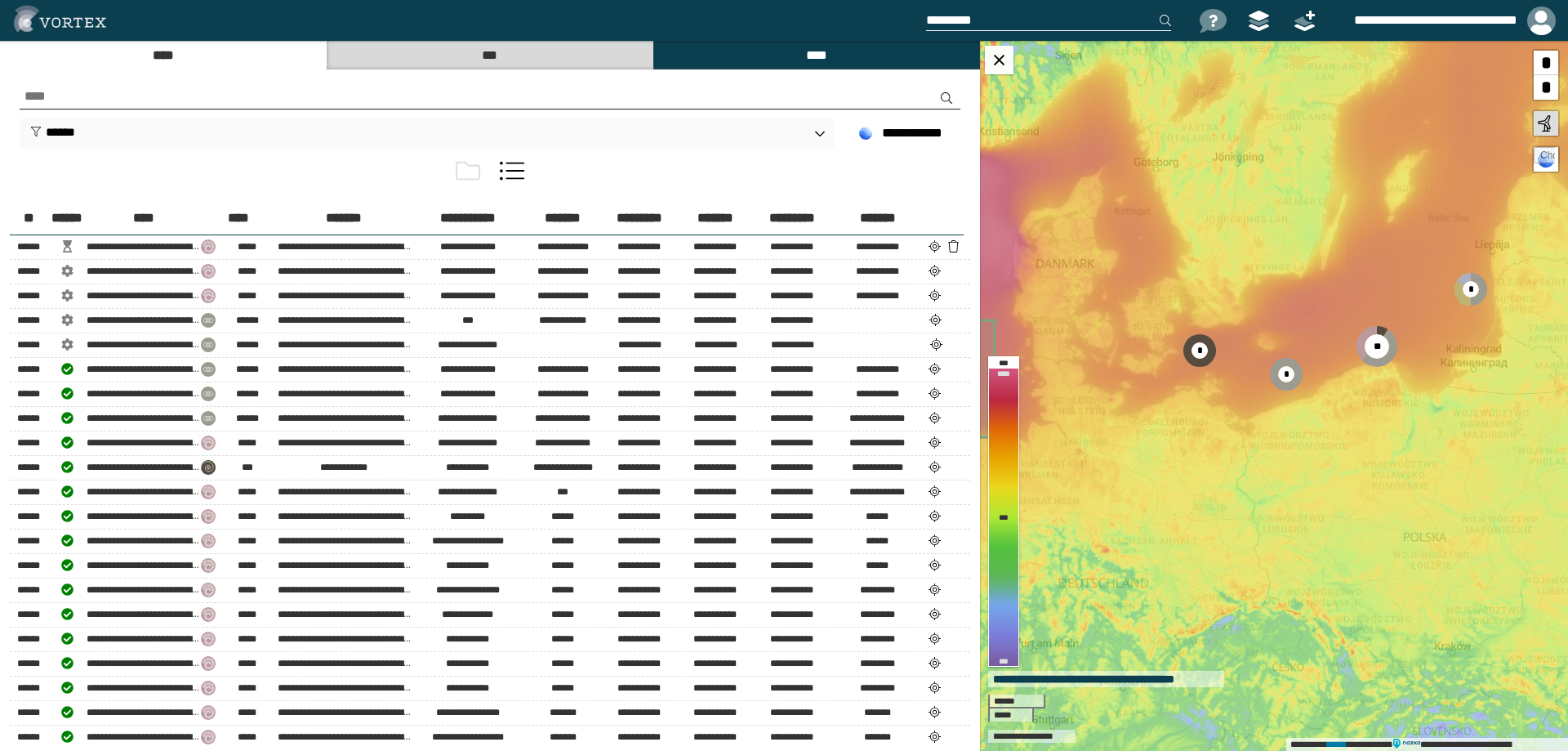 click on "***" at bounding box center [489, 55] 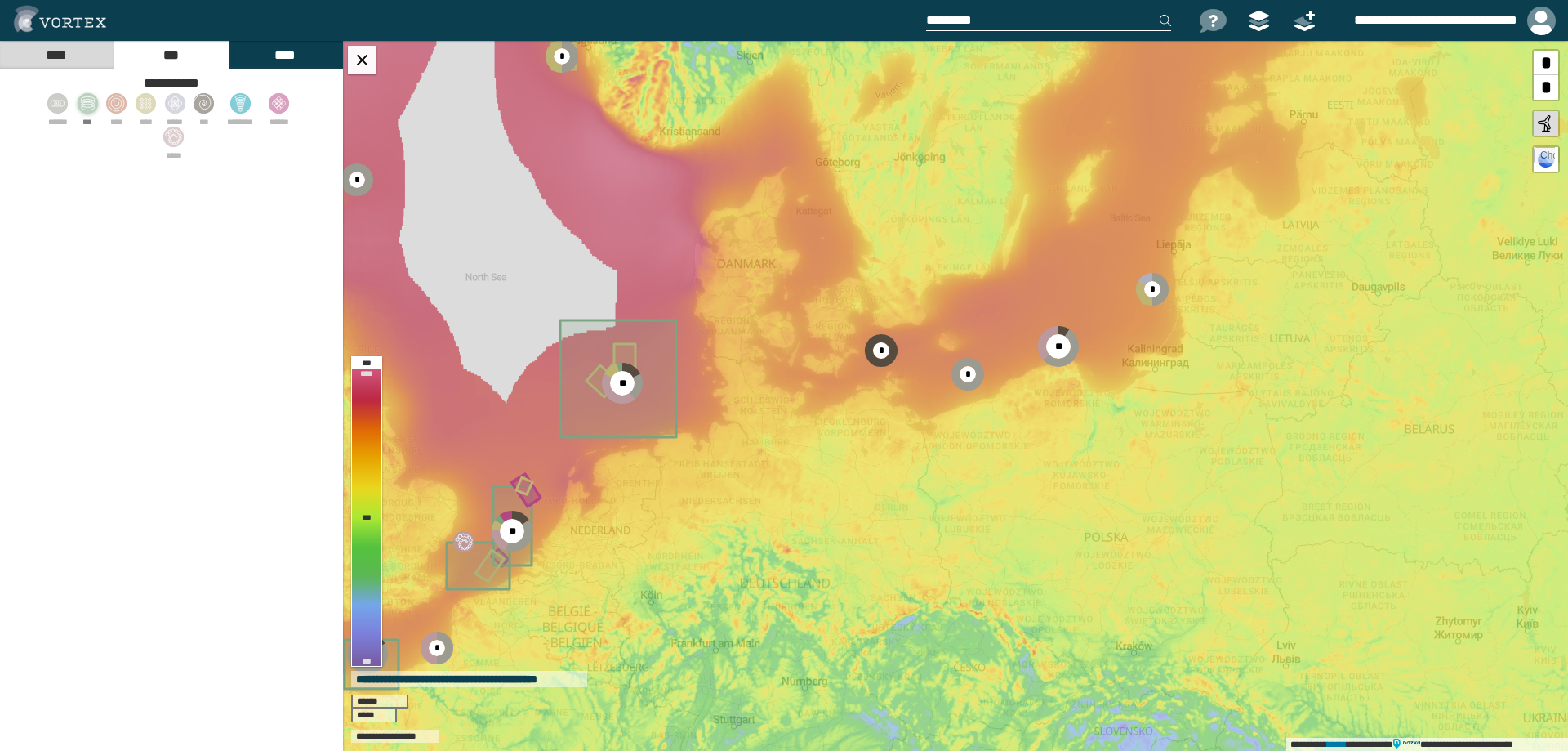 click 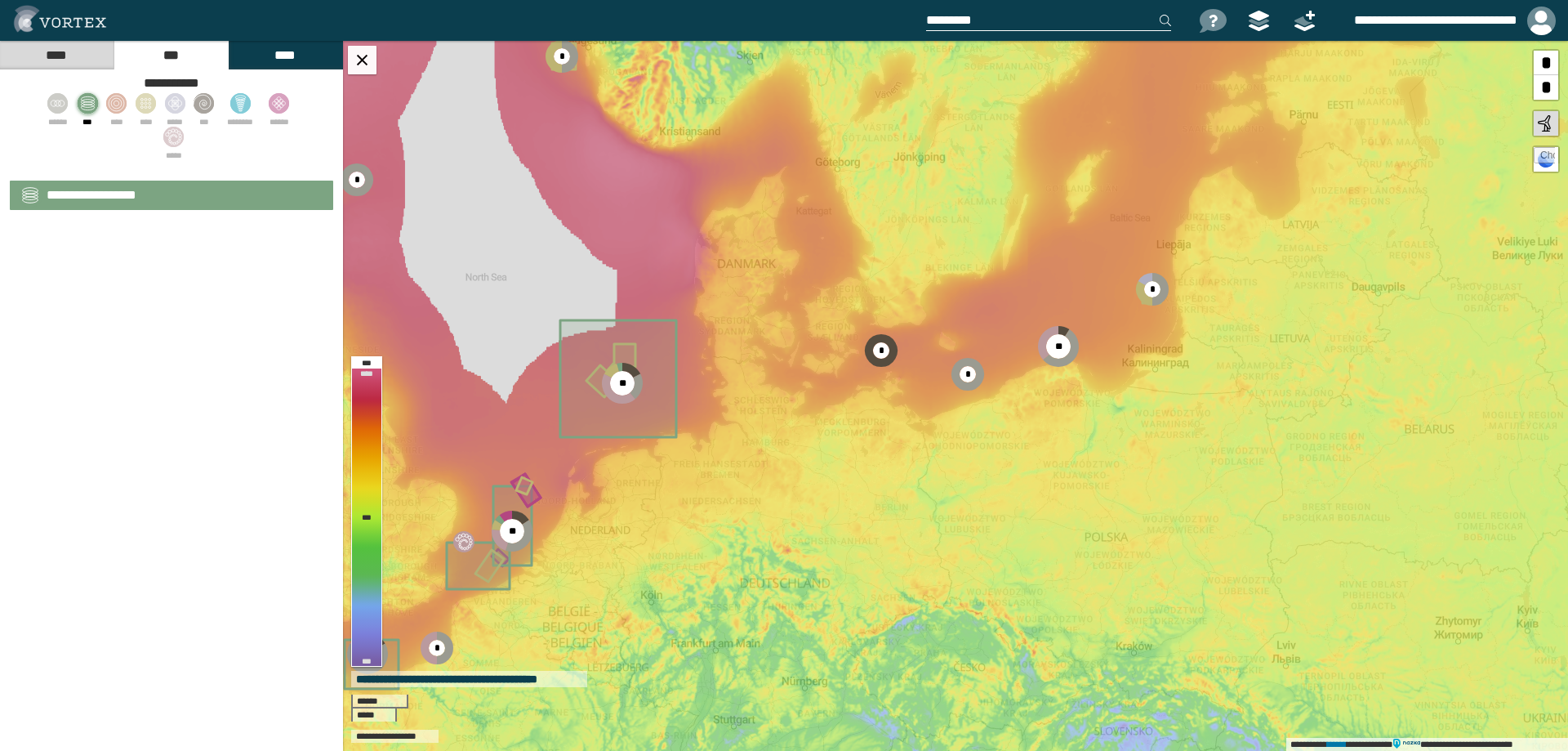 select on "*" 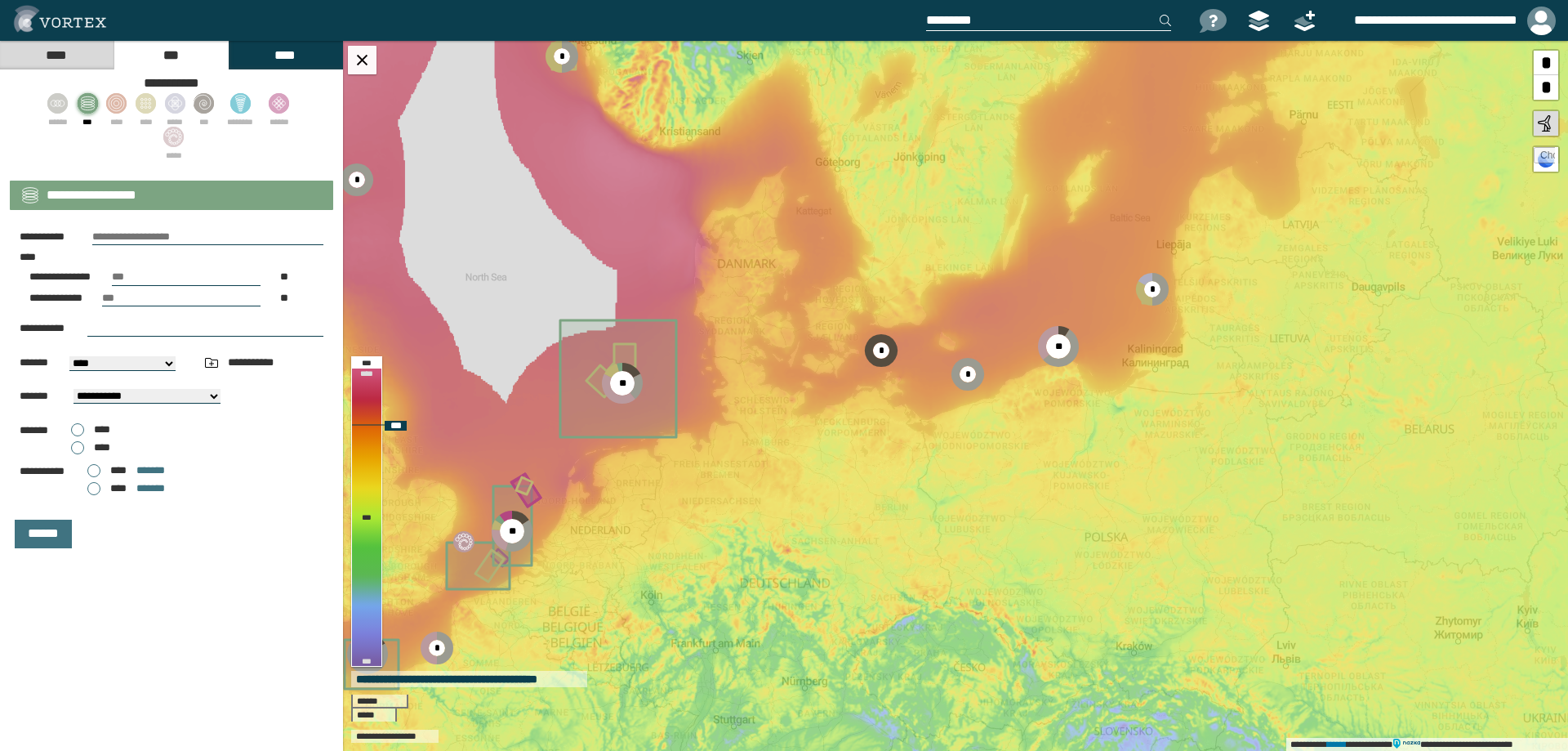 click on "**********" at bounding box center [956, 396] 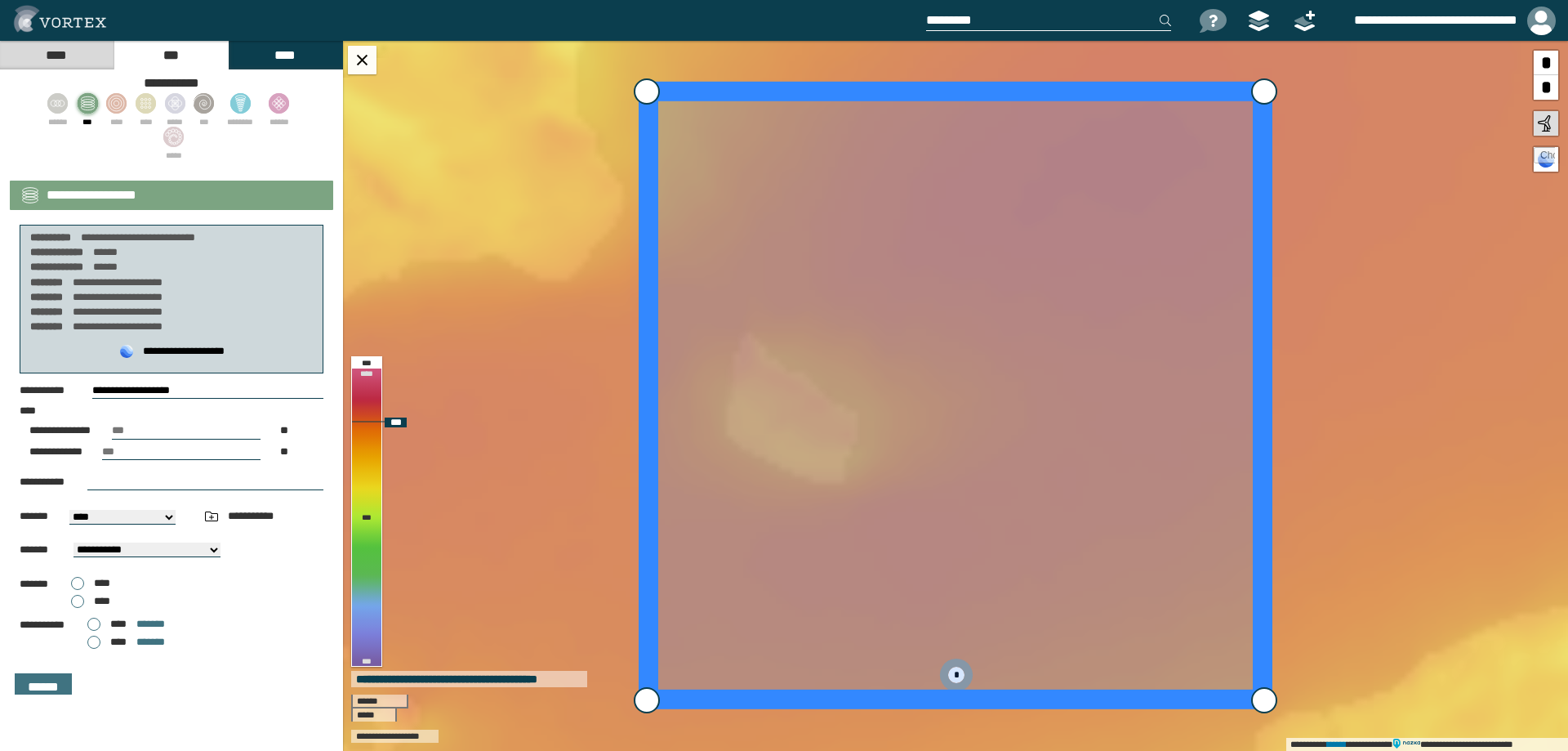 select on "**" 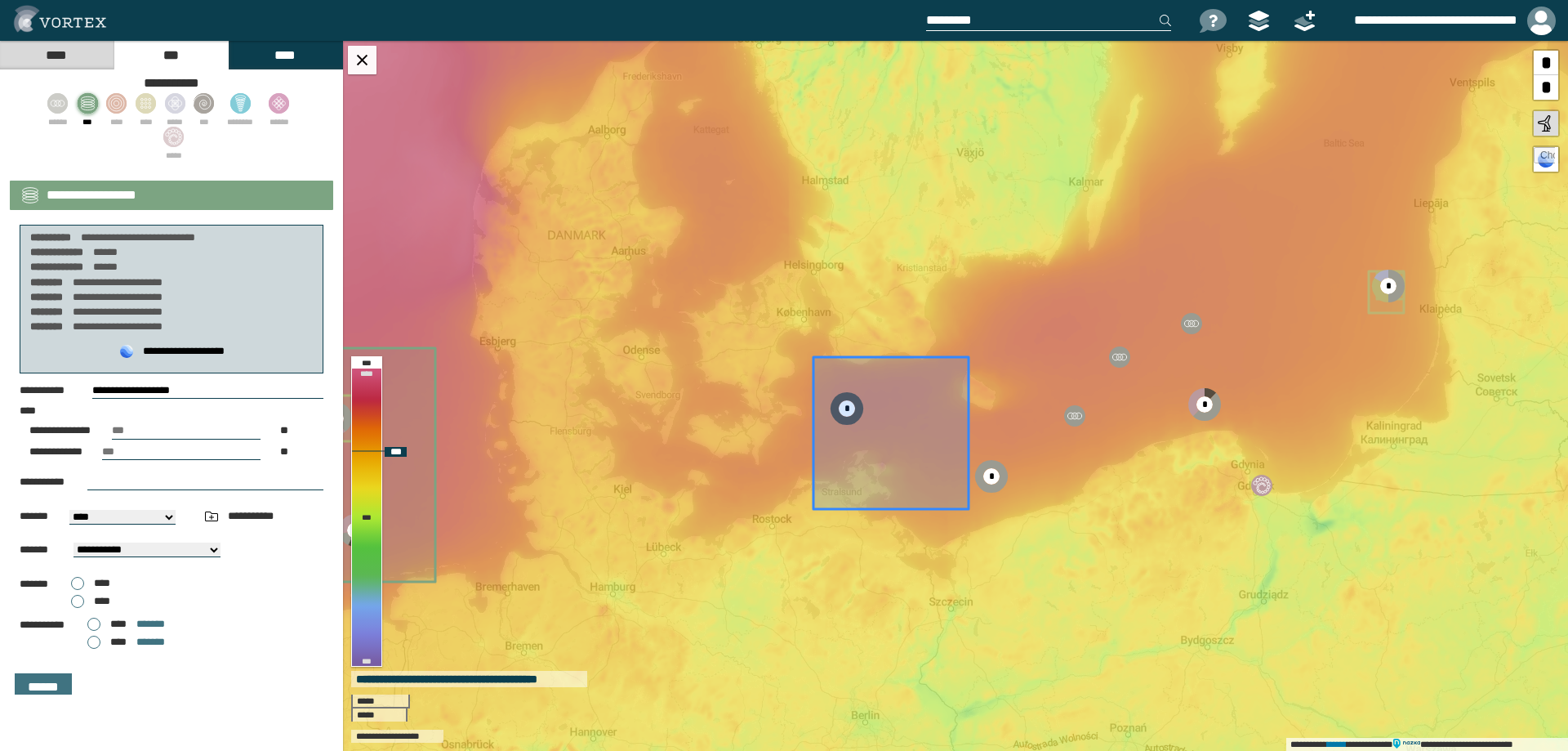 drag, startPoint x: 991, startPoint y: 310, endPoint x: 864, endPoint y: 356, distance: 135.07405 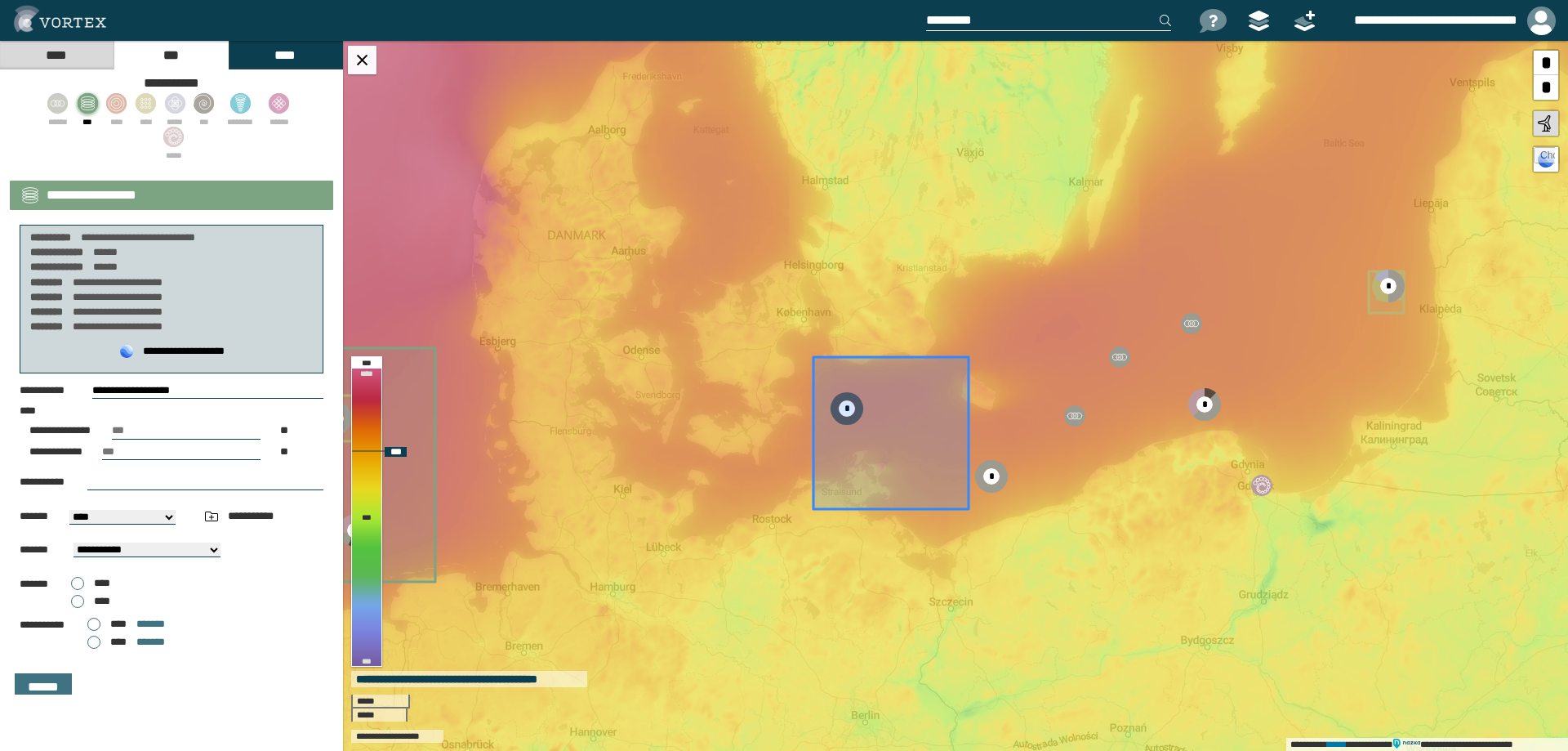 click 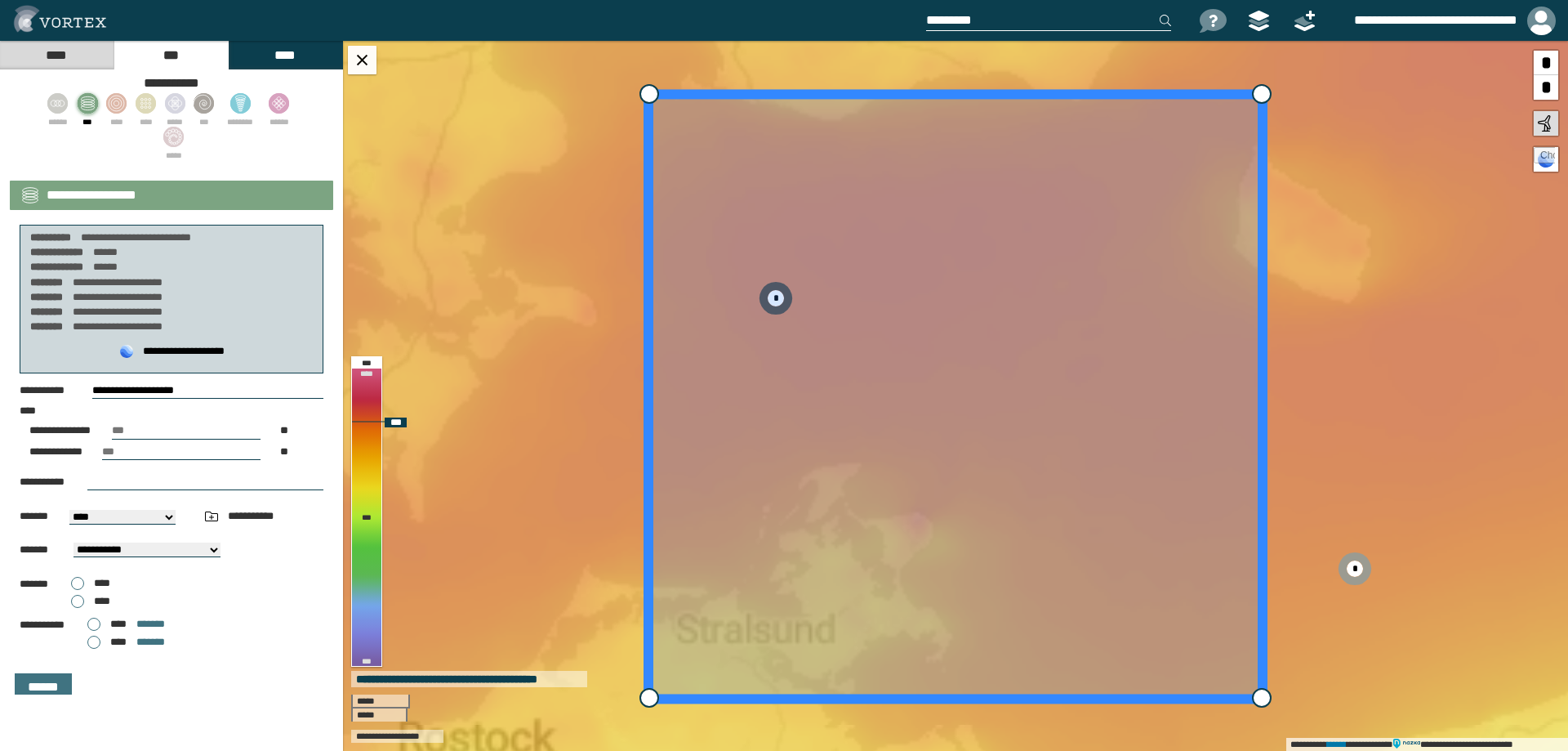select on "**" 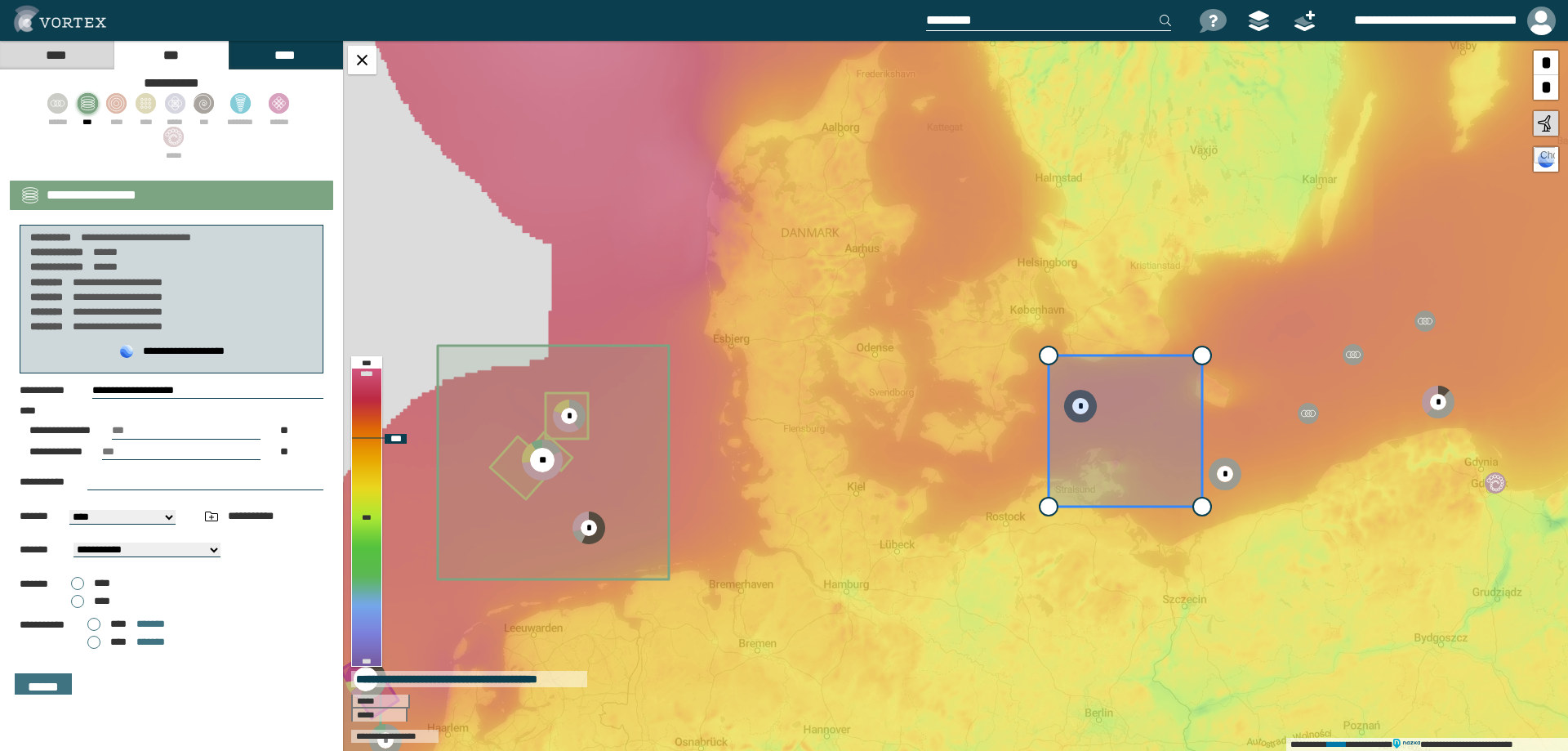 type on "********" 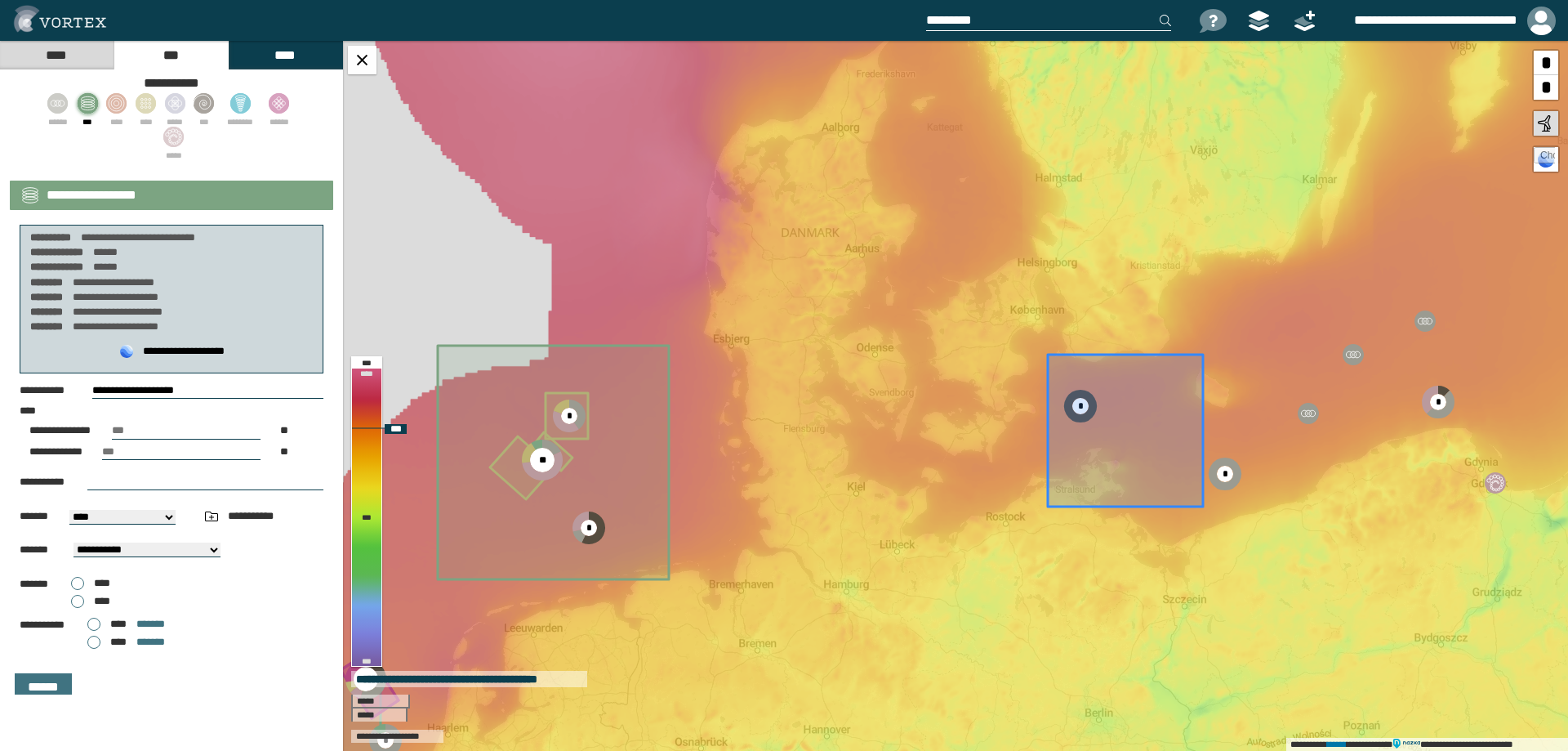 drag, startPoint x: 1202, startPoint y: 512, endPoint x: 1396, endPoint y: 424, distance: 213.02582 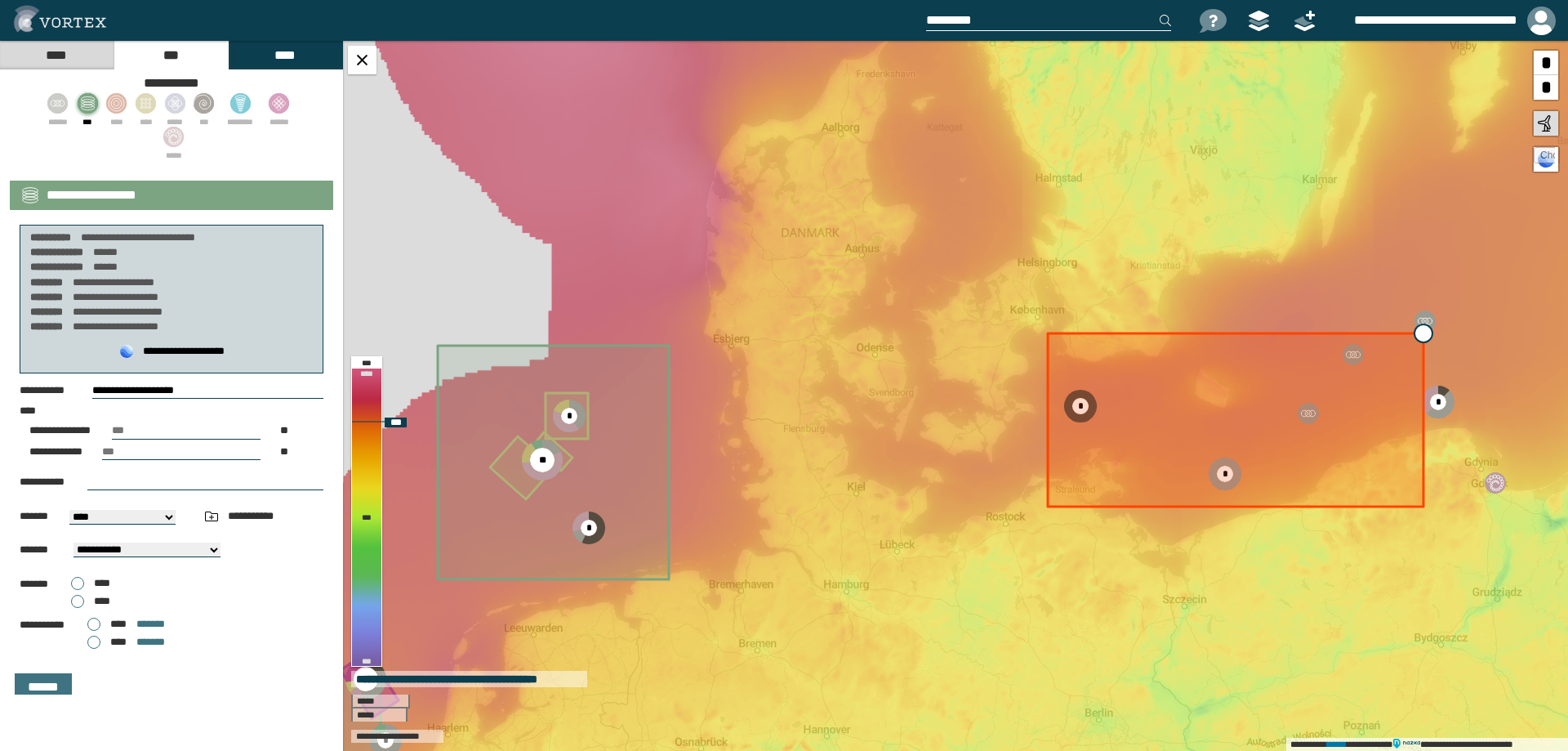 type on "**********" 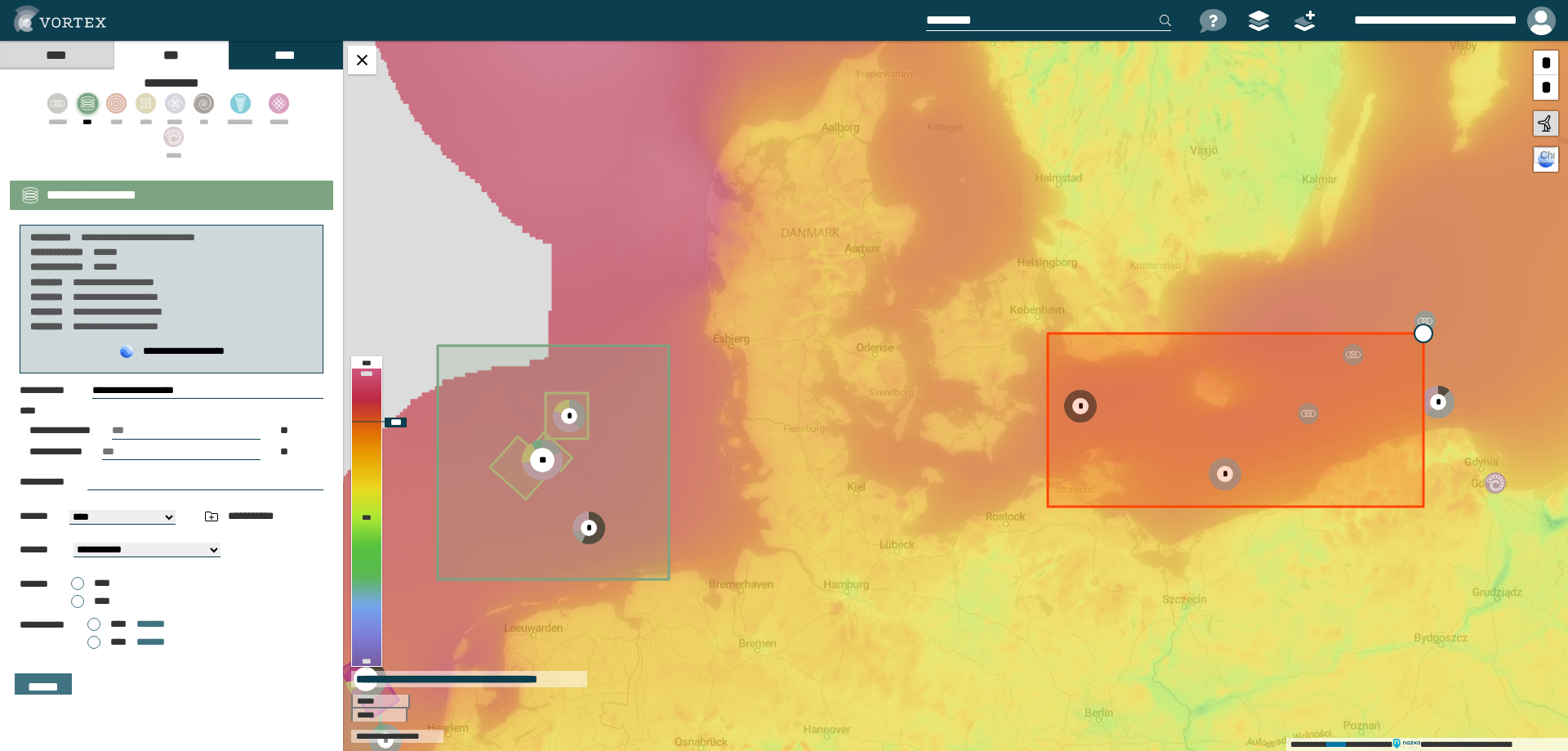 type on "********" 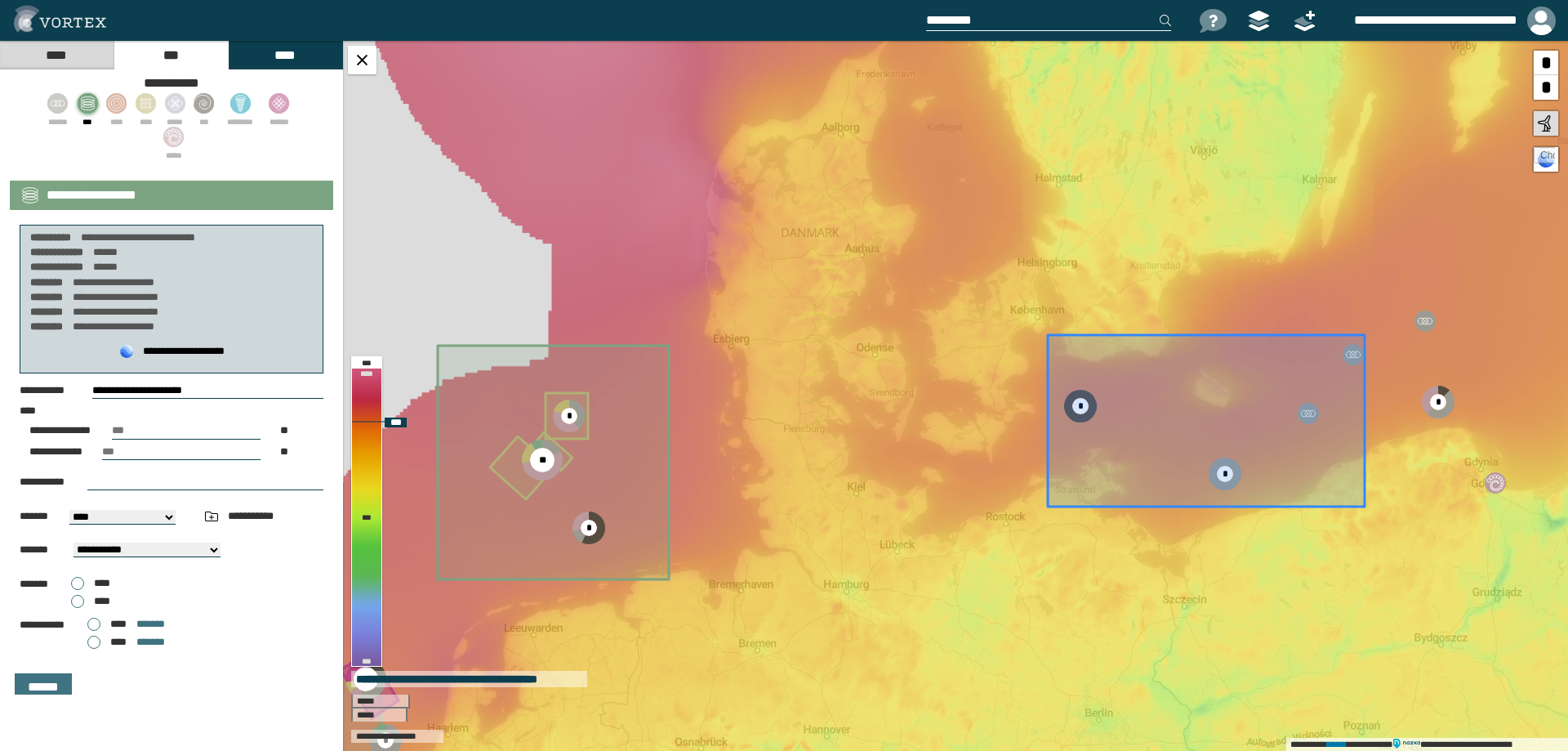 select on "**" 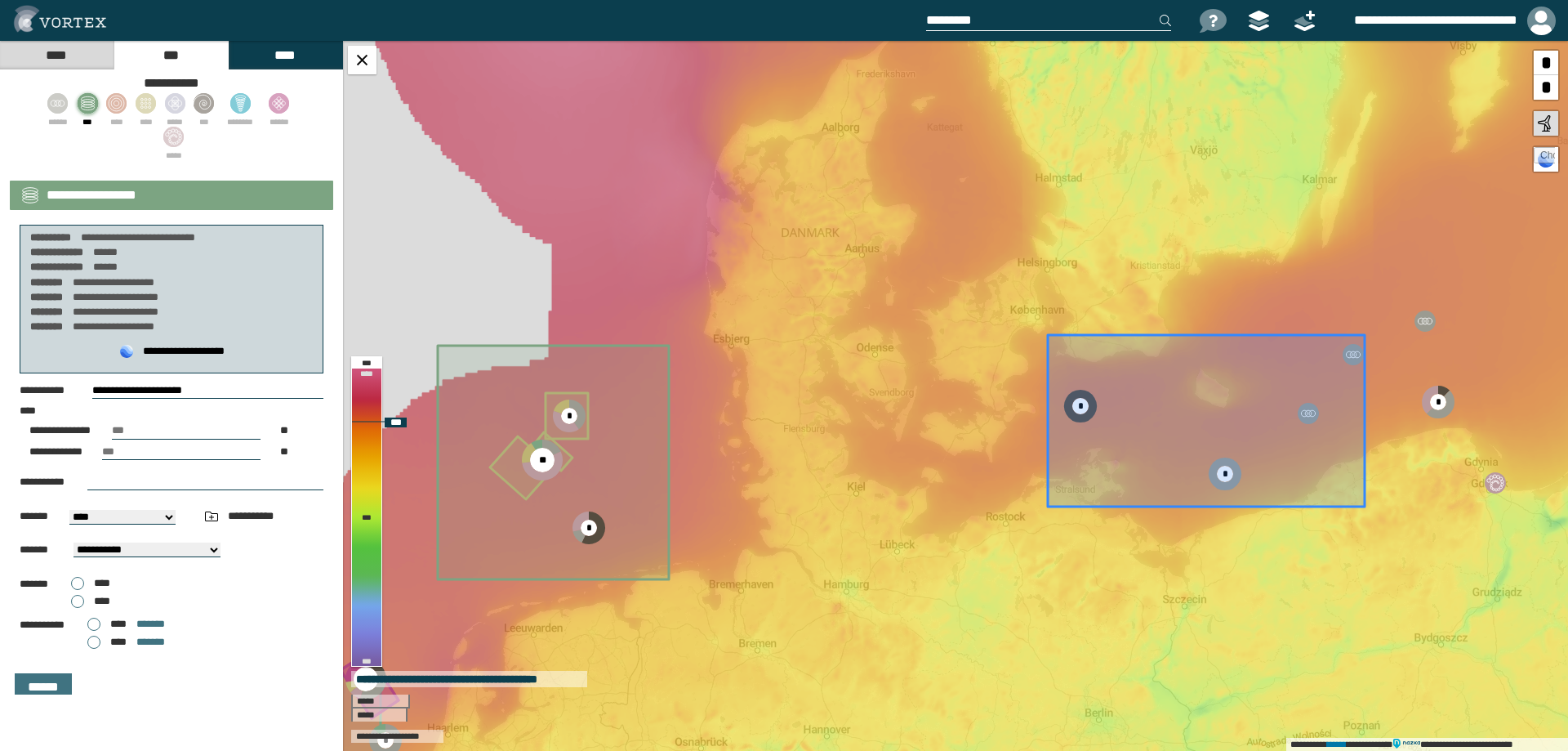 drag, startPoint x: 1198, startPoint y: 354, endPoint x: 1436, endPoint y: 298, distance: 244.49949 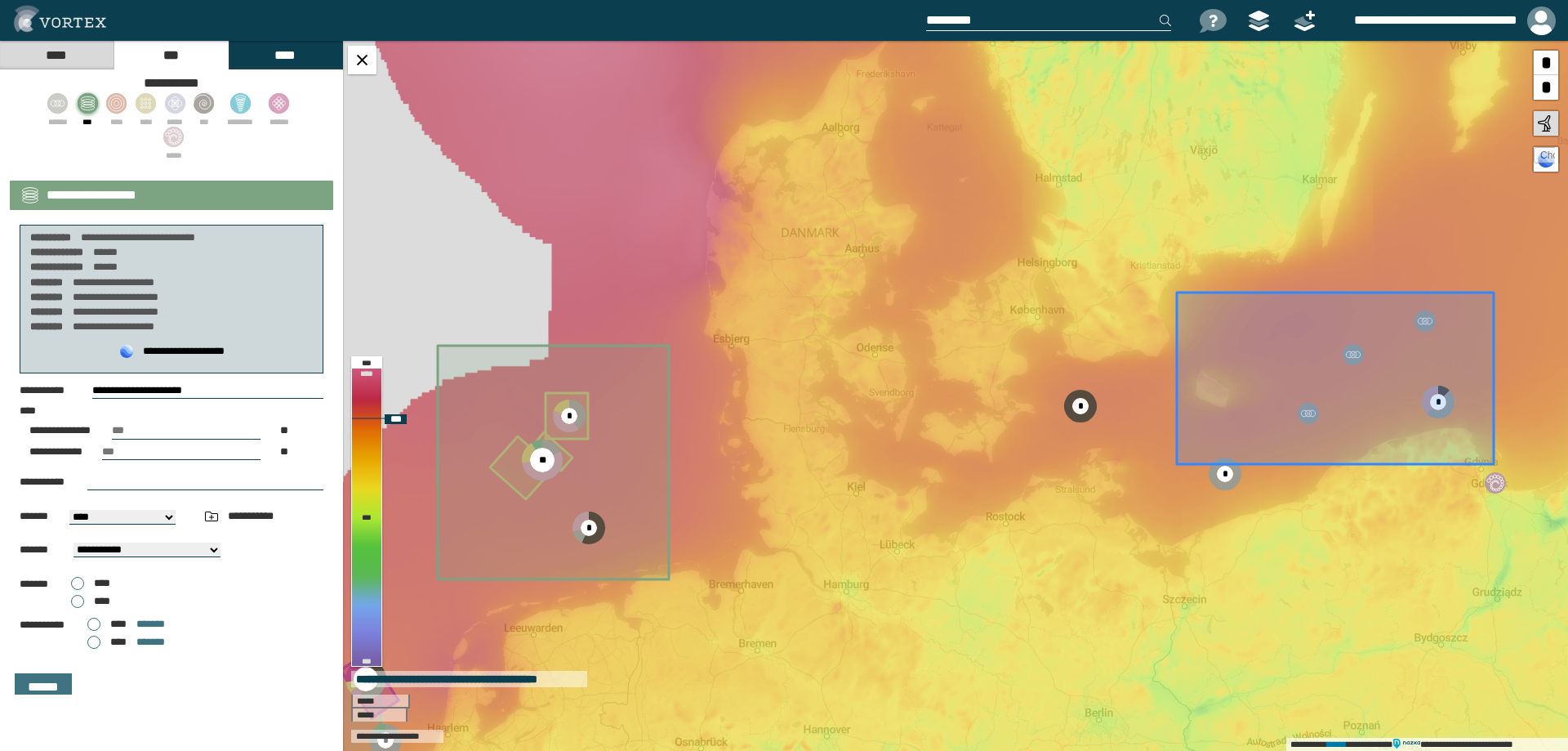 drag, startPoint x: 1245, startPoint y: 337, endPoint x: 1374, endPoint y: 294, distance: 135.978 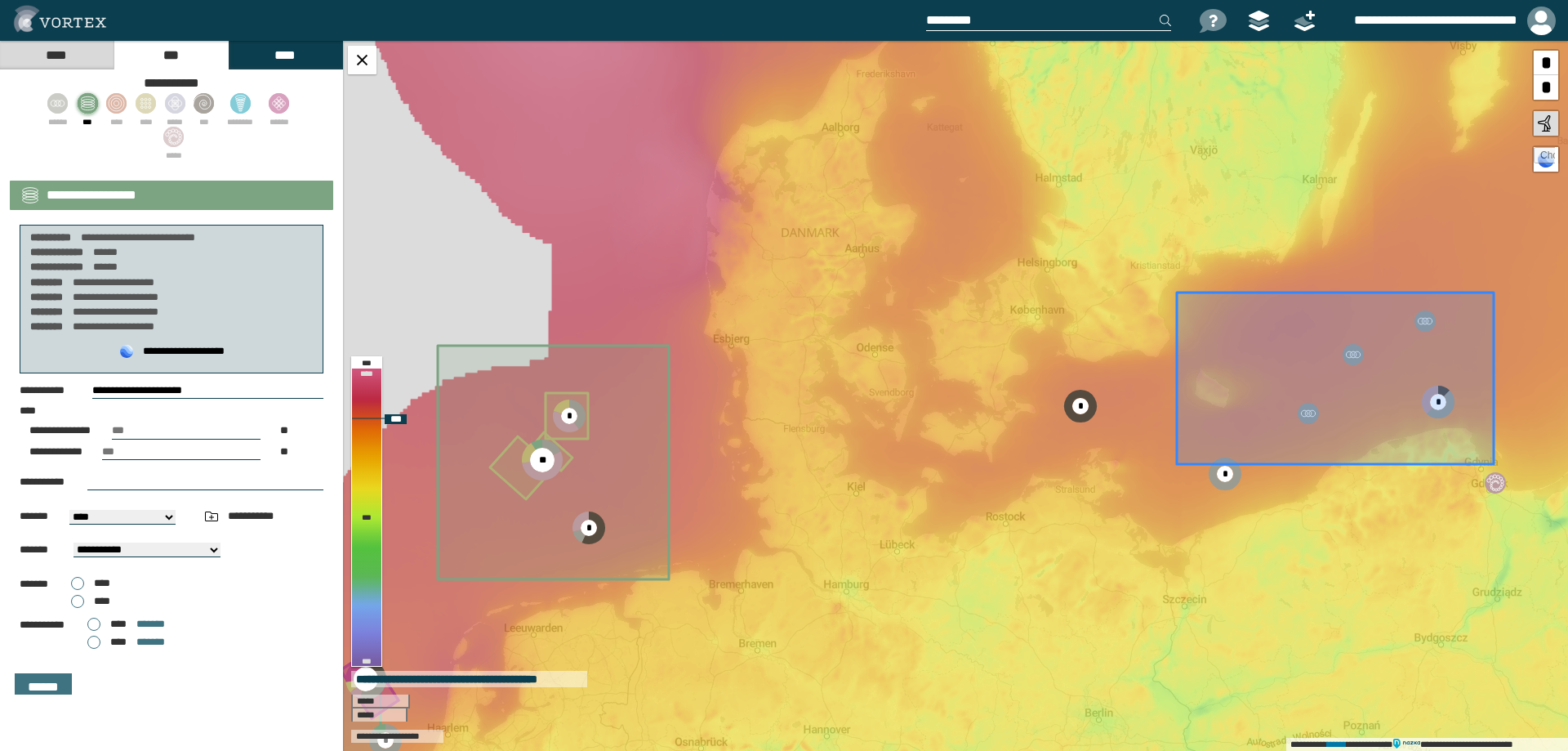 click 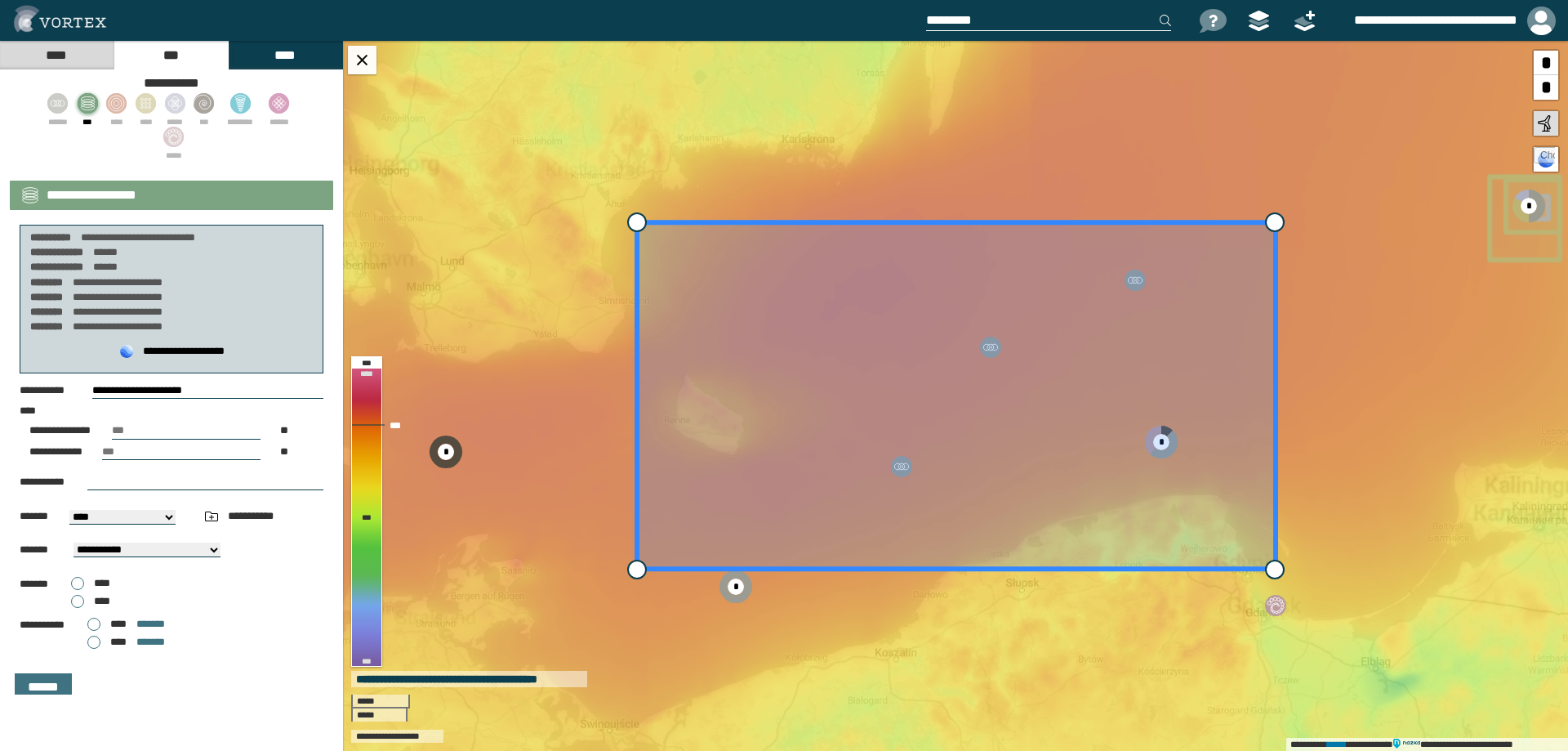 select on "**" 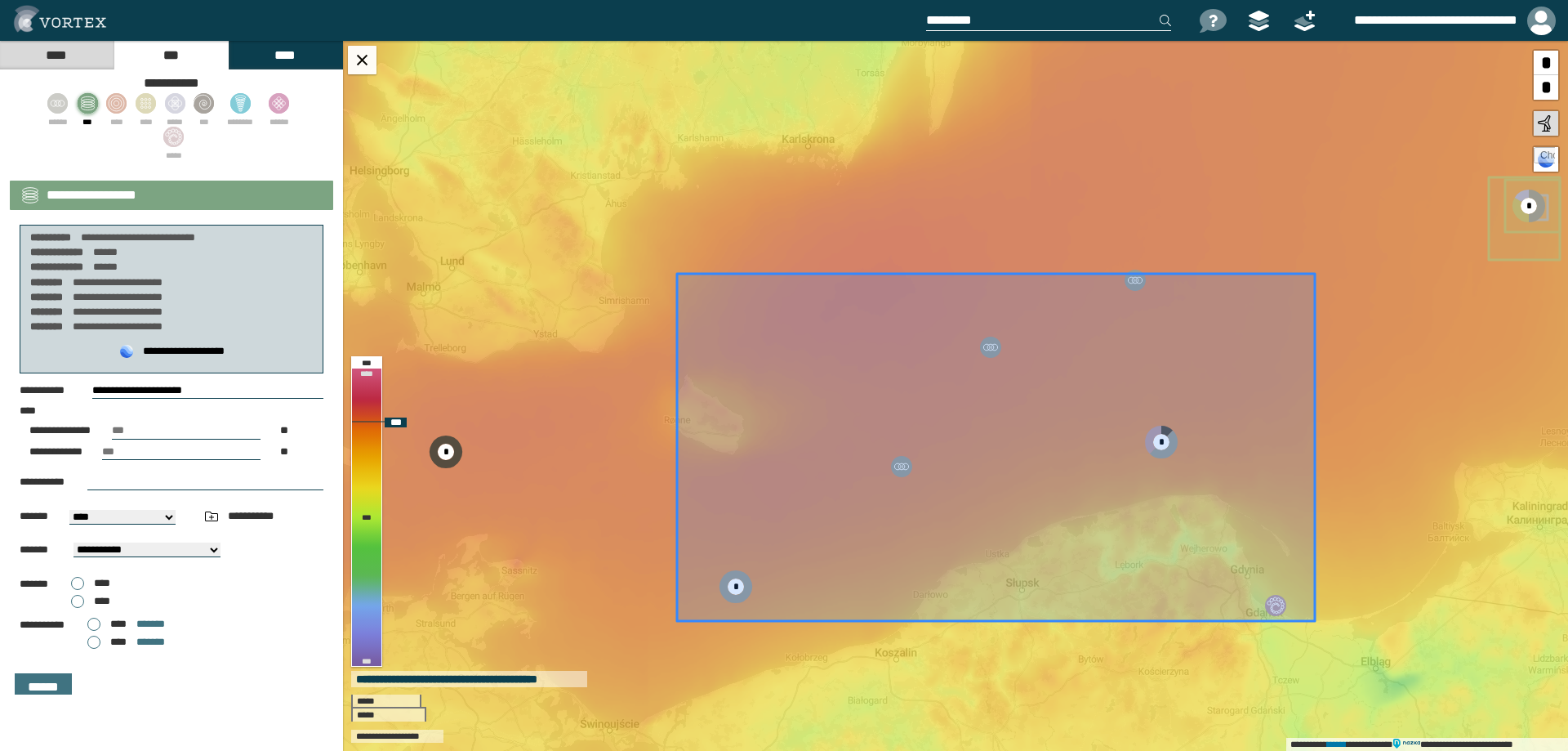 drag, startPoint x: 1147, startPoint y: 223, endPoint x: 1187, endPoint y: 275, distance: 65.60488 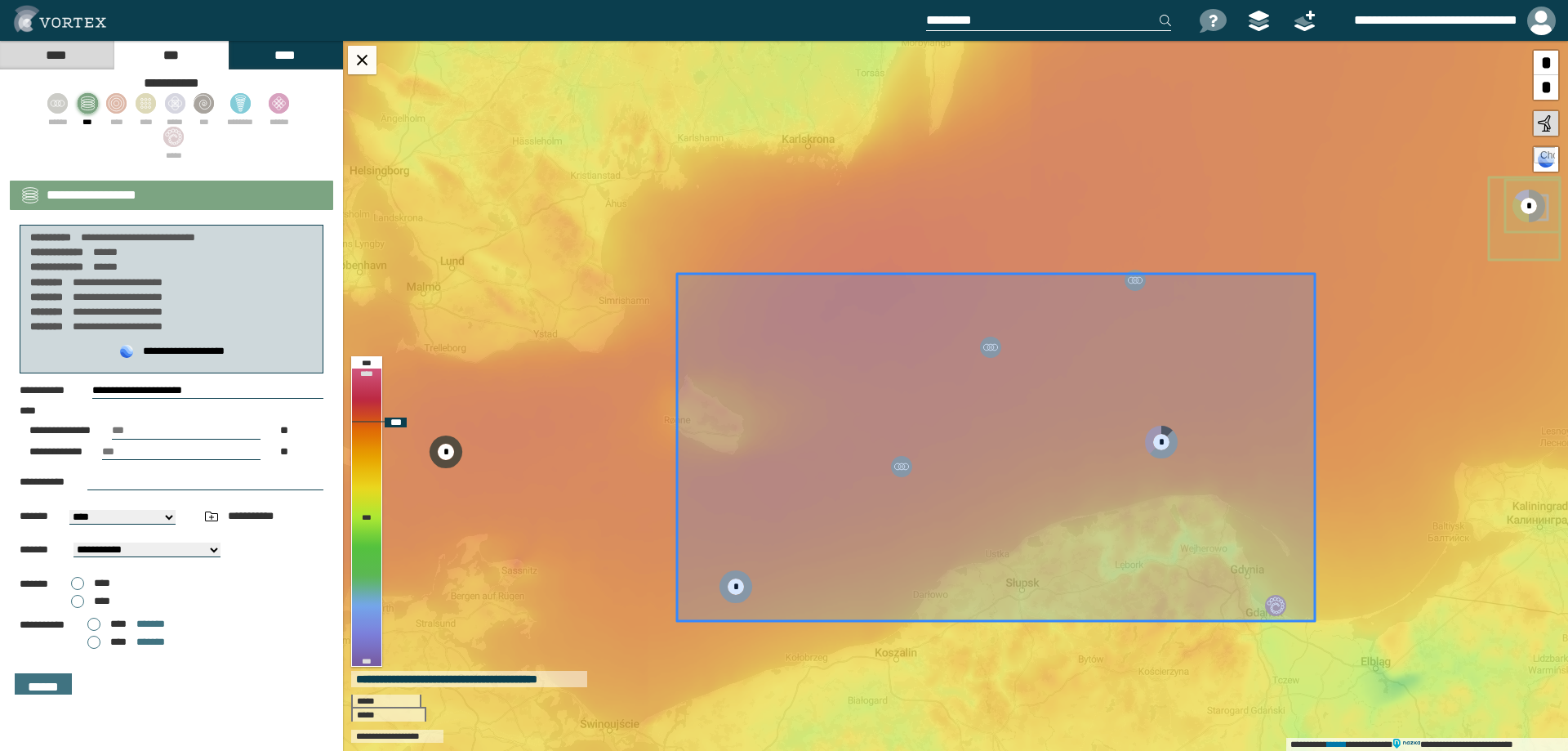 click 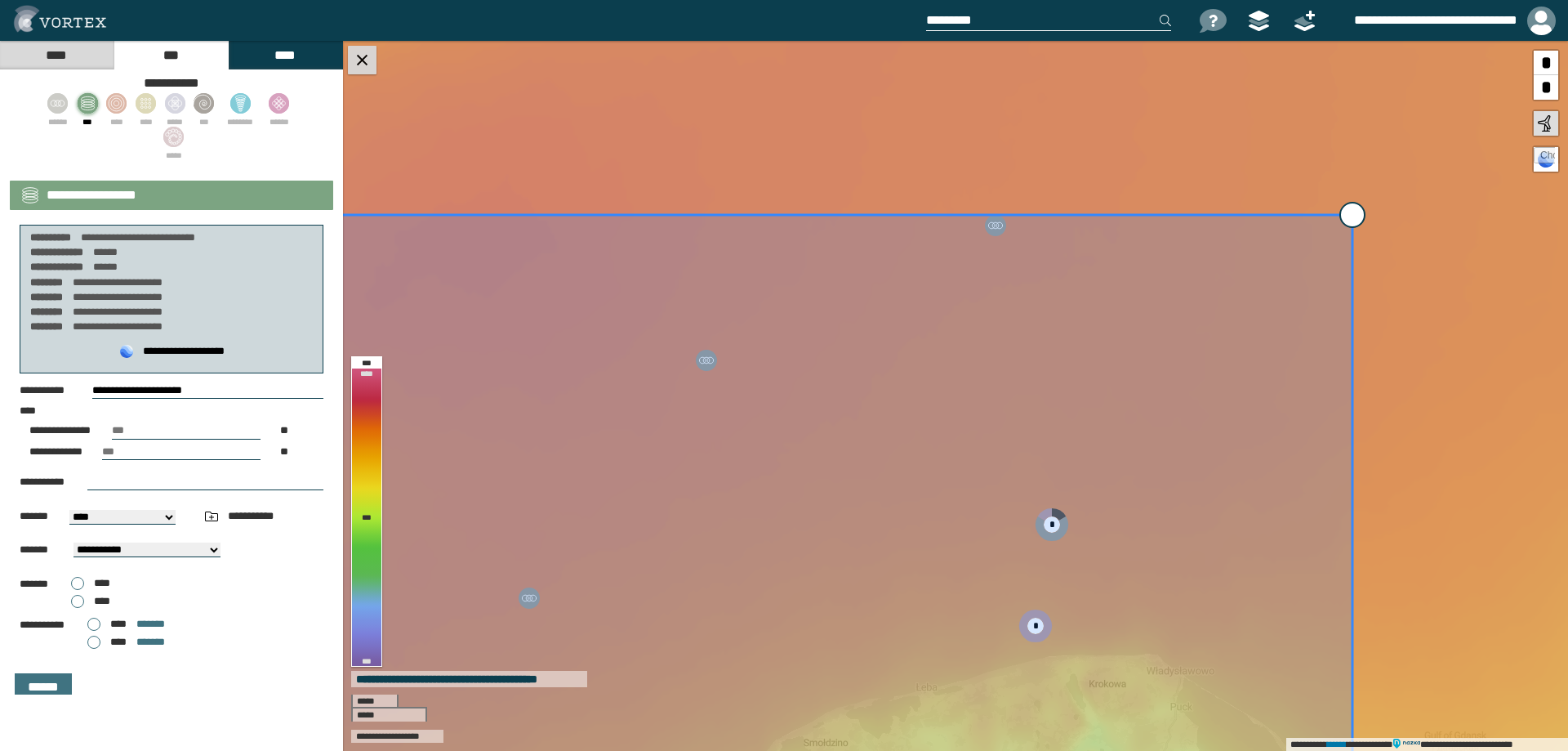 click at bounding box center [362, 60] 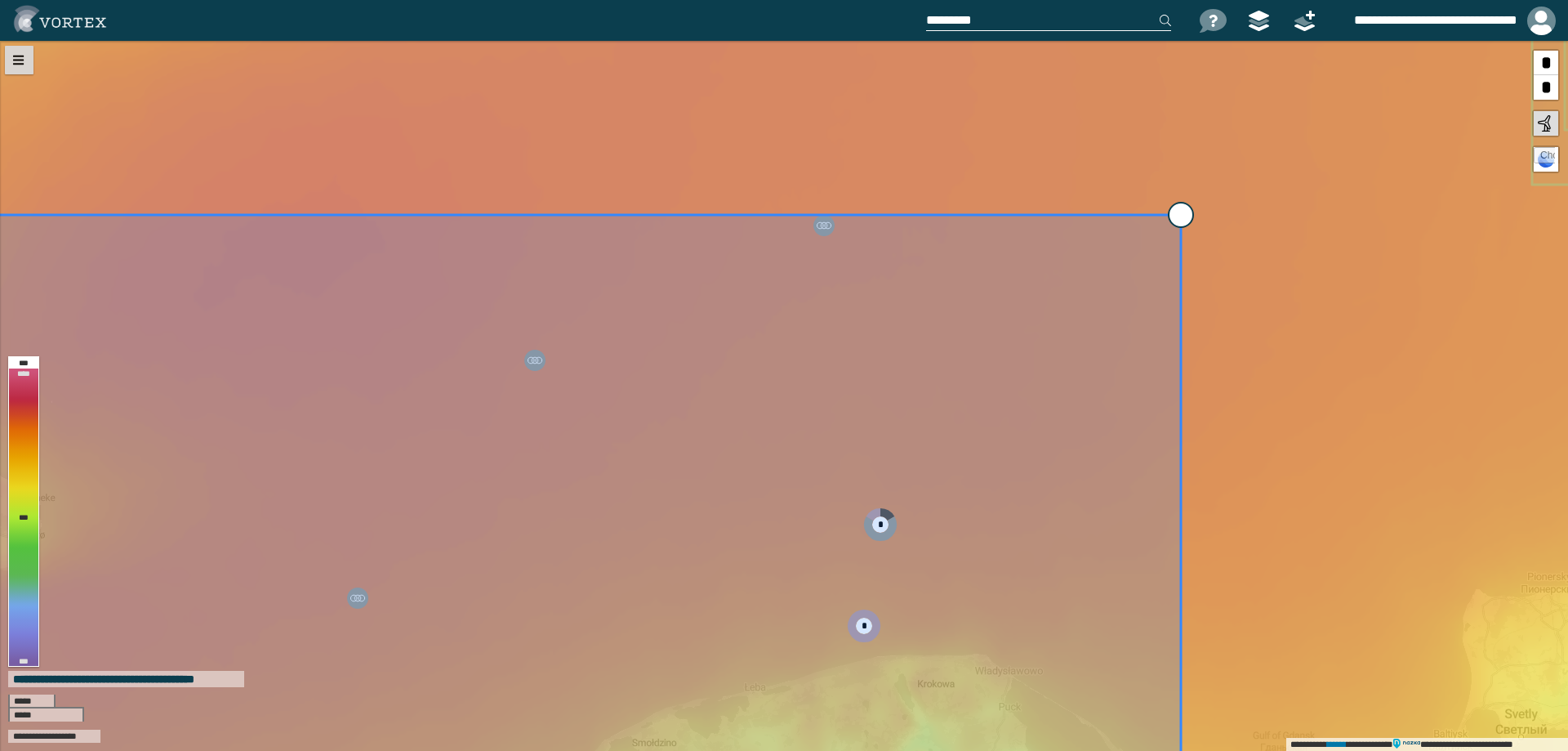 click at bounding box center [19, 60] 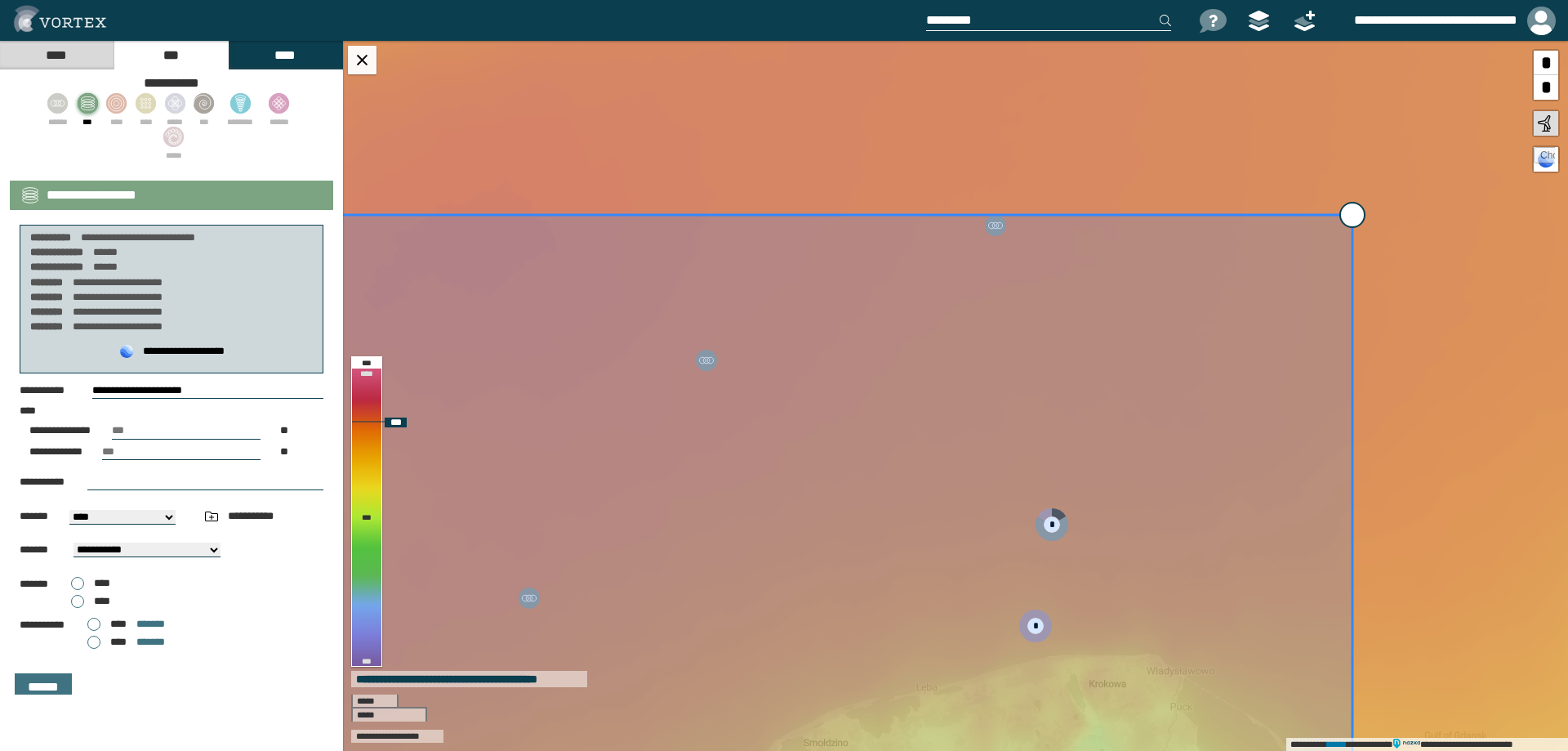 click on "**********" at bounding box center (956, 396) 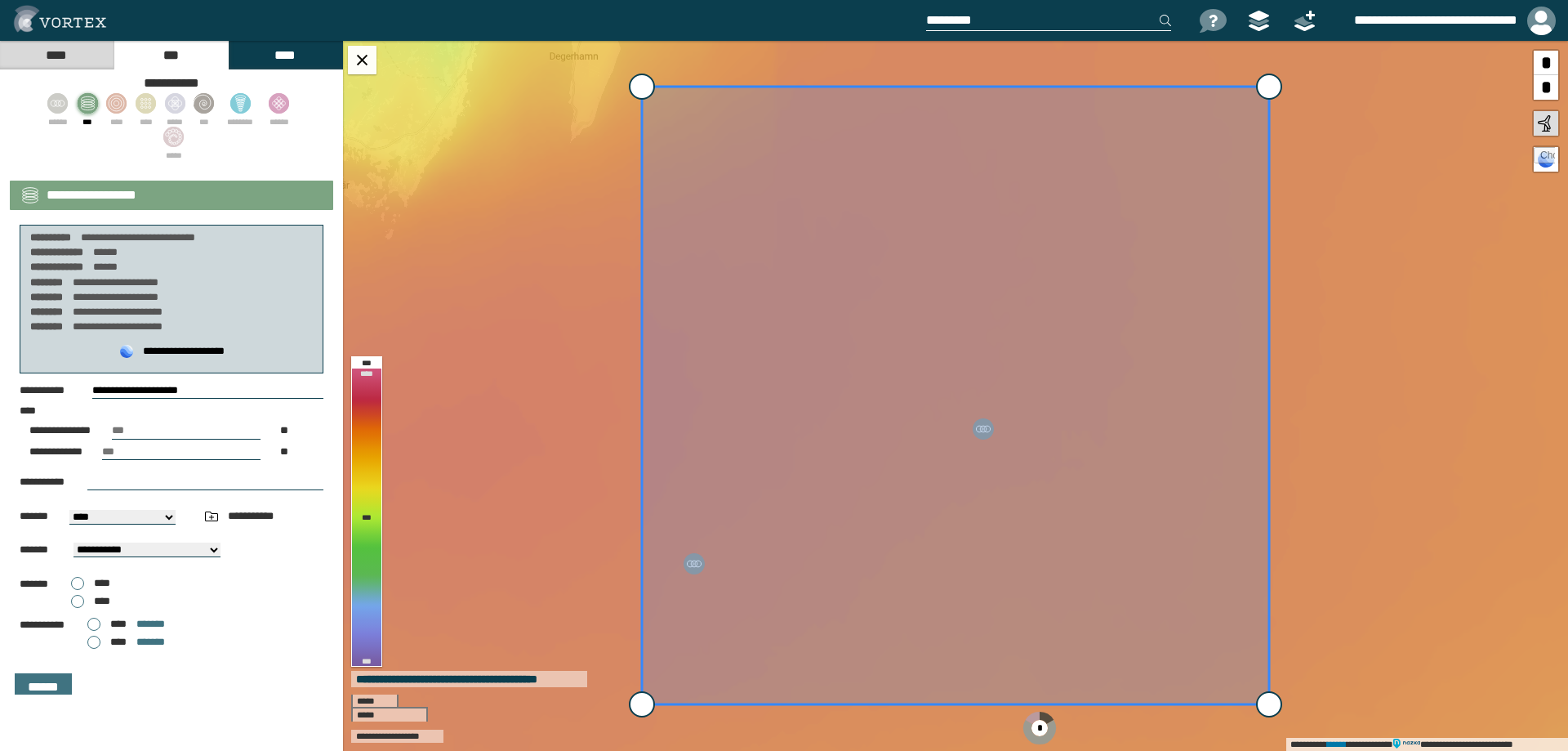 click on "****" at bounding box center (56, 55) 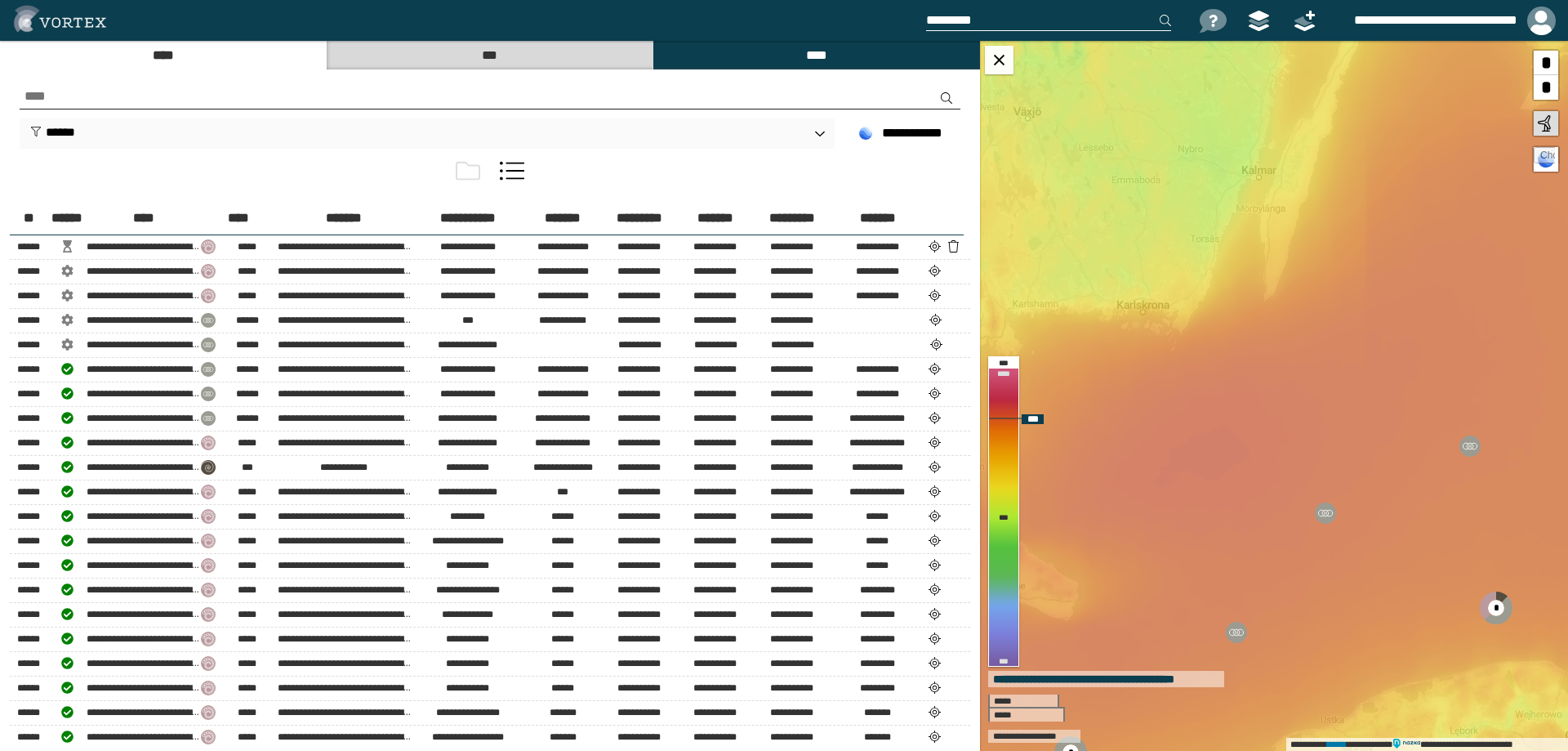 drag, startPoint x: 1243, startPoint y: 313, endPoint x: 1413, endPoint y: 331, distance: 170.95029 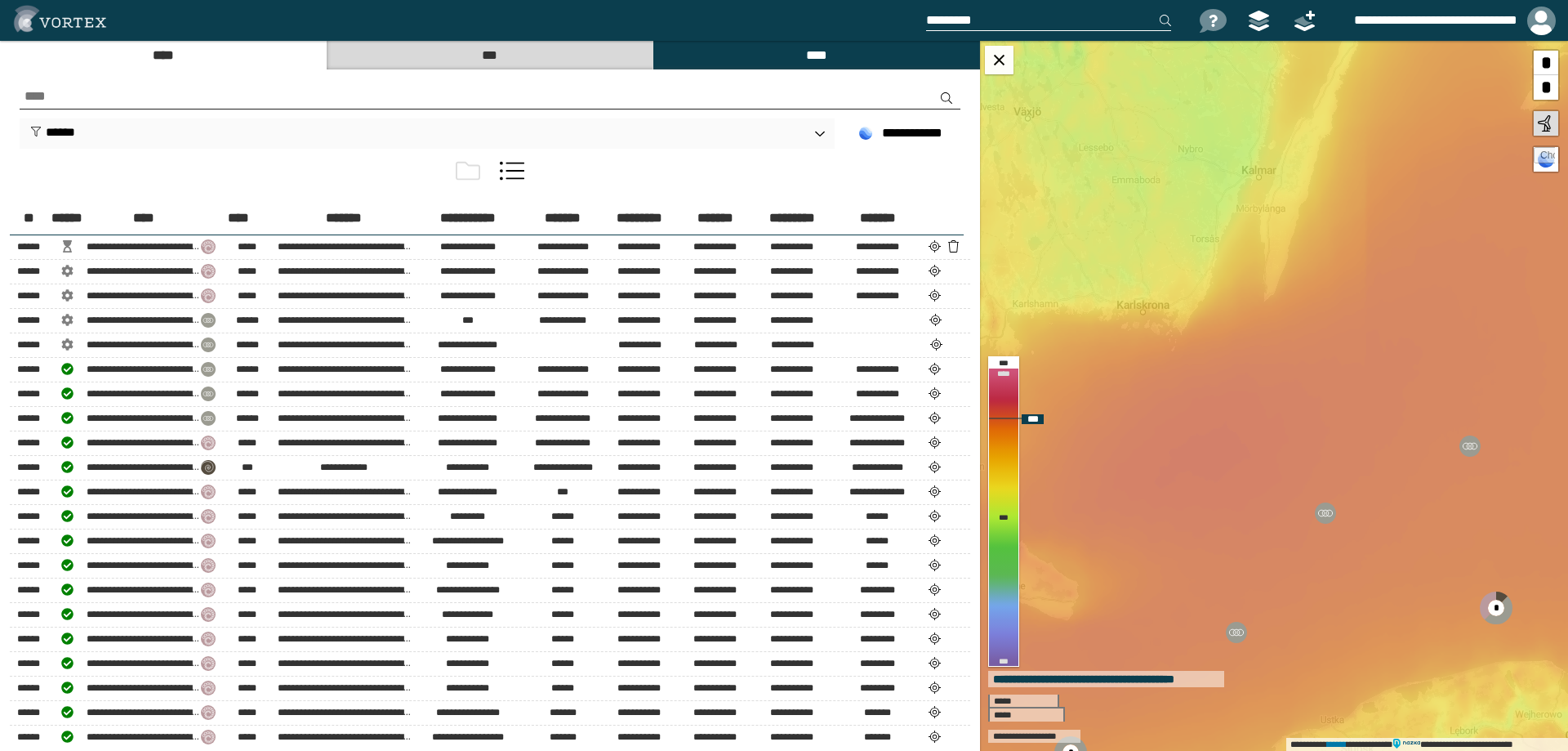 click on "**********" at bounding box center [1274, 396] 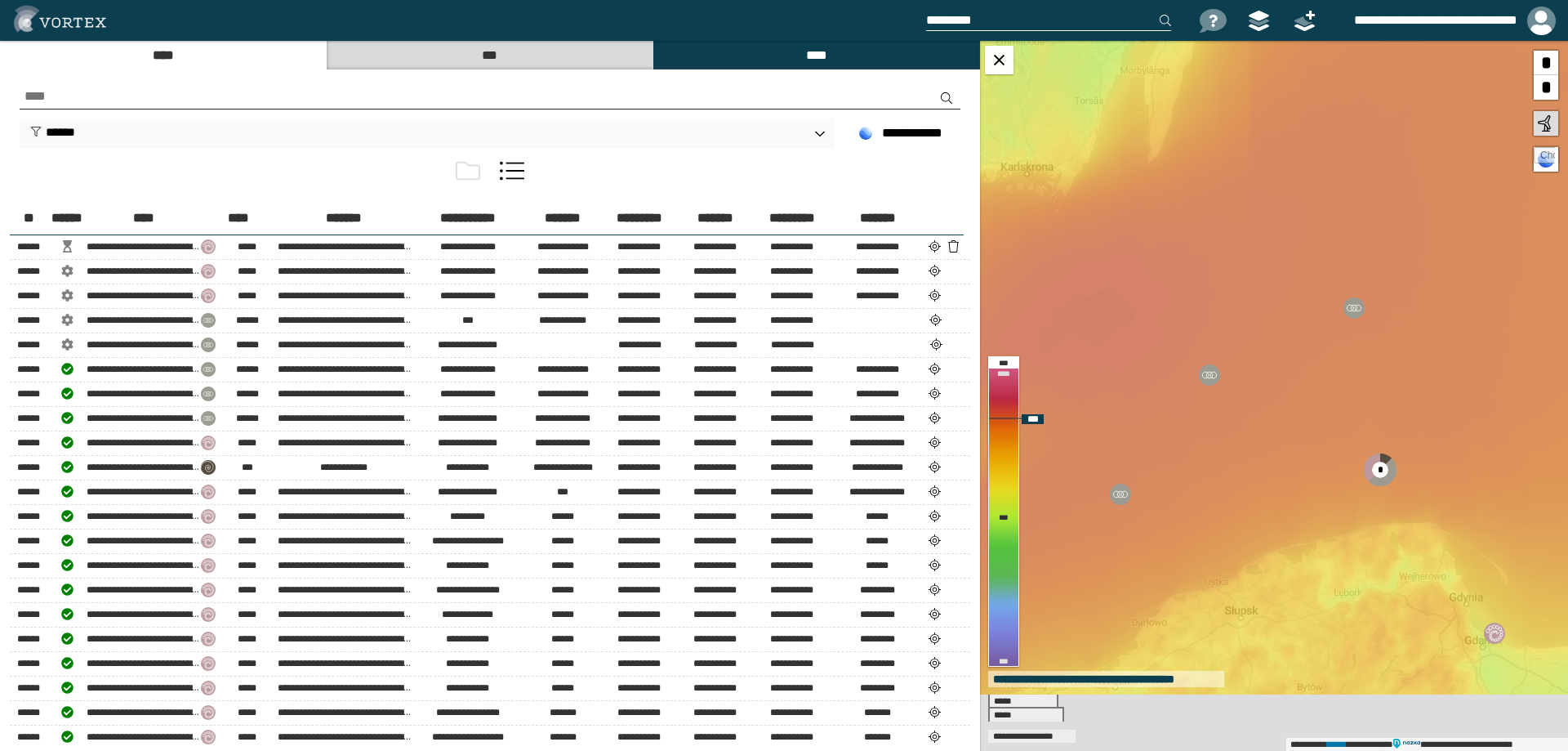 drag, startPoint x: 1383, startPoint y: 351, endPoint x: 1267, endPoint y: 212, distance: 181.0442 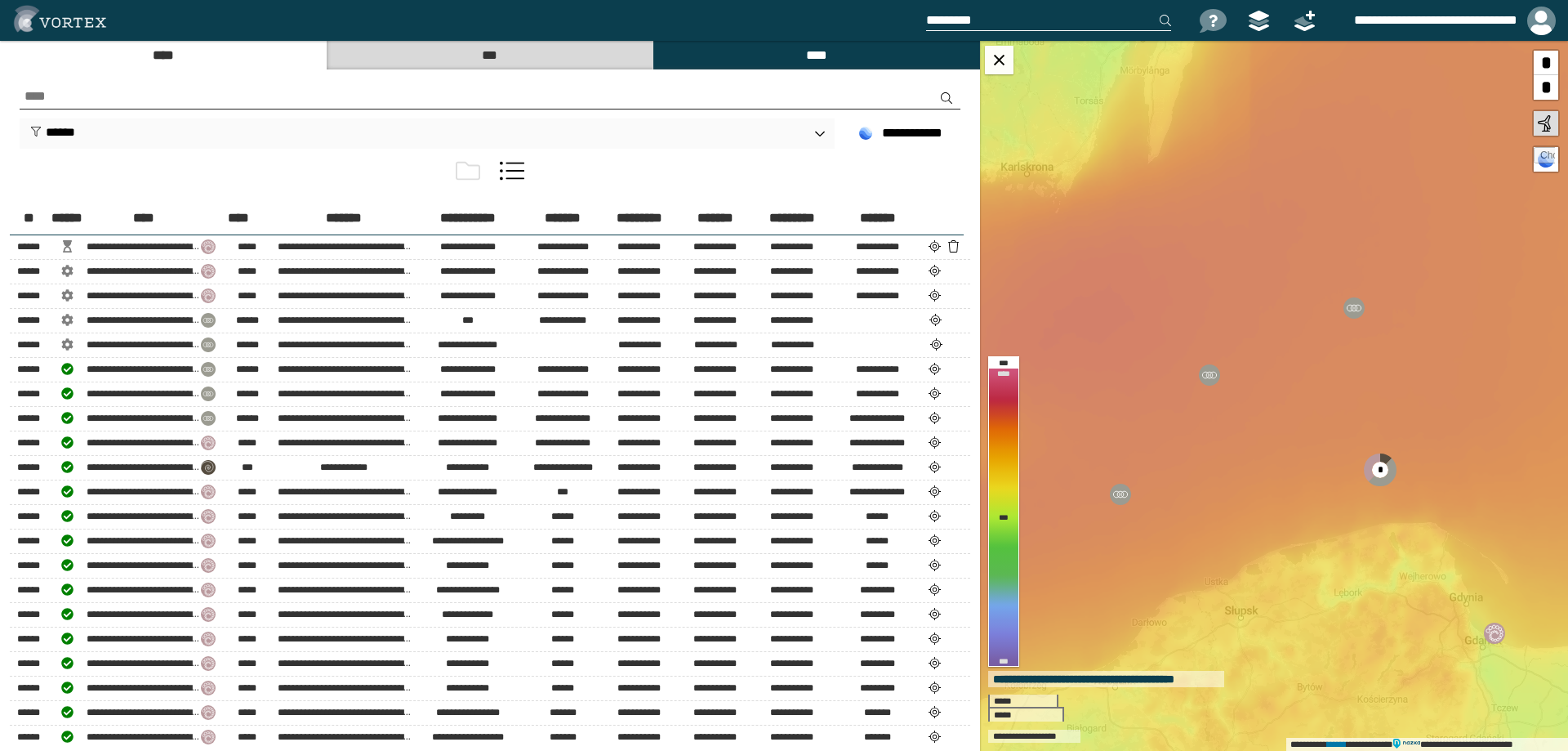 click on "***" at bounding box center (489, 55) 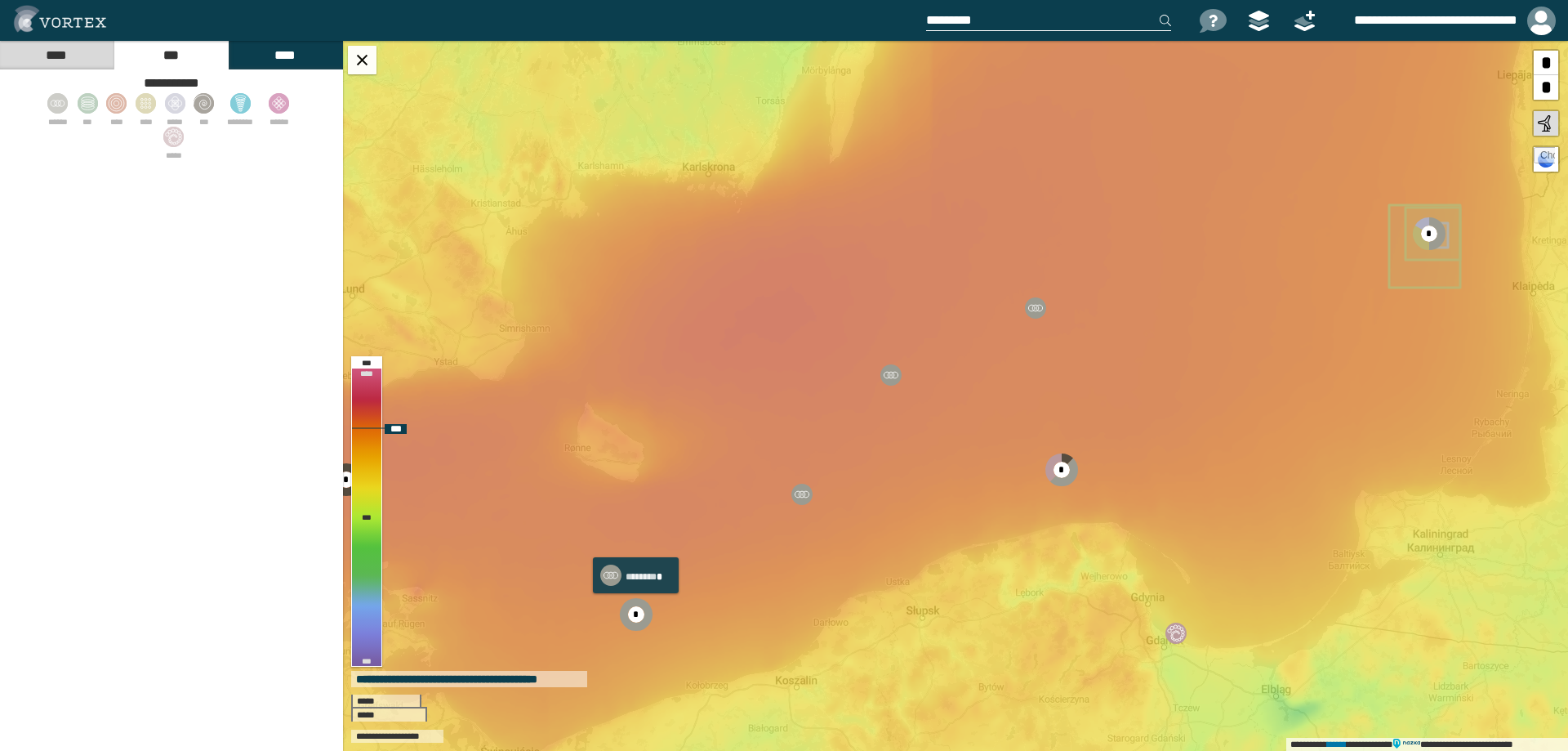click 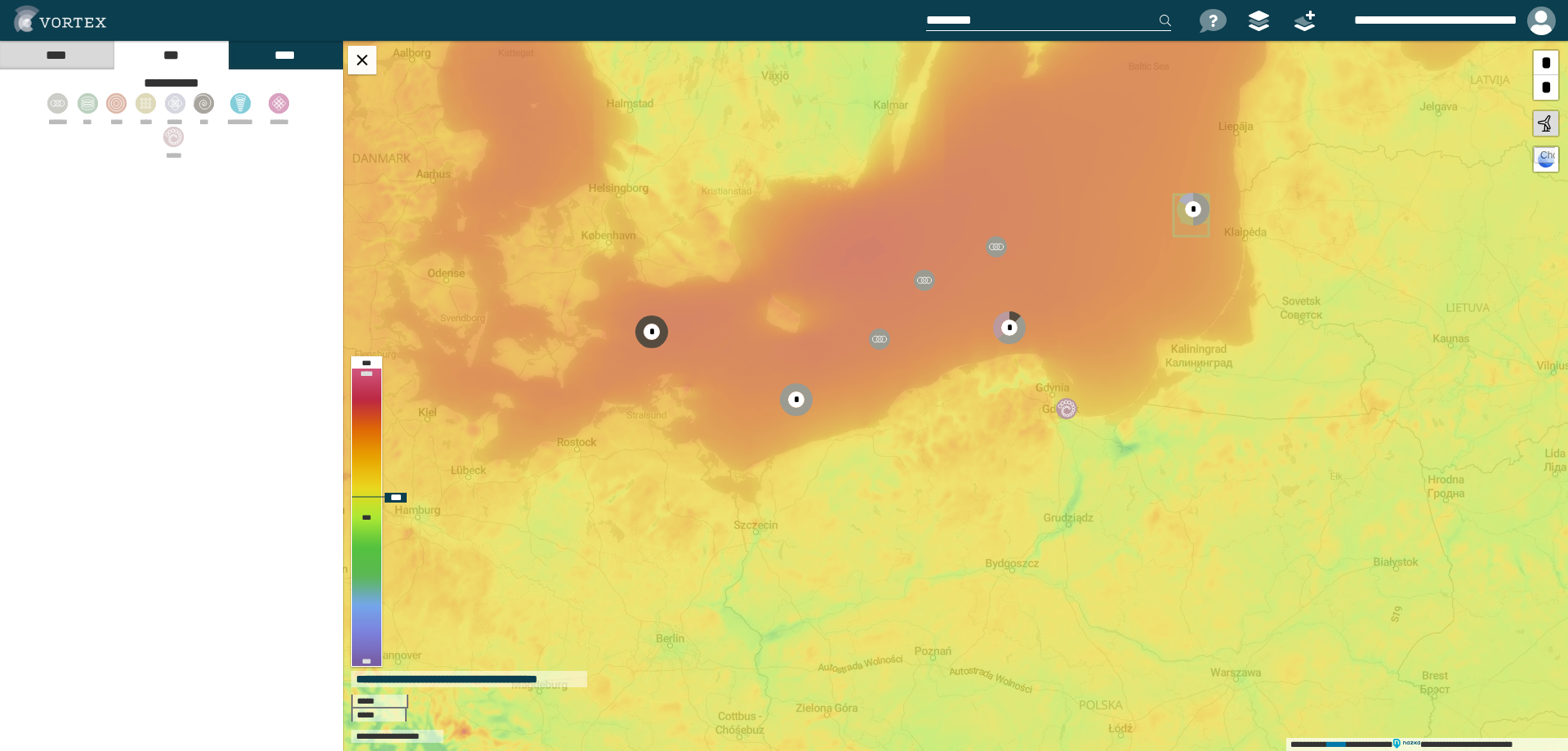 drag, startPoint x: 1063, startPoint y: 431, endPoint x: 874, endPoint y: 453, distance: 190.27612 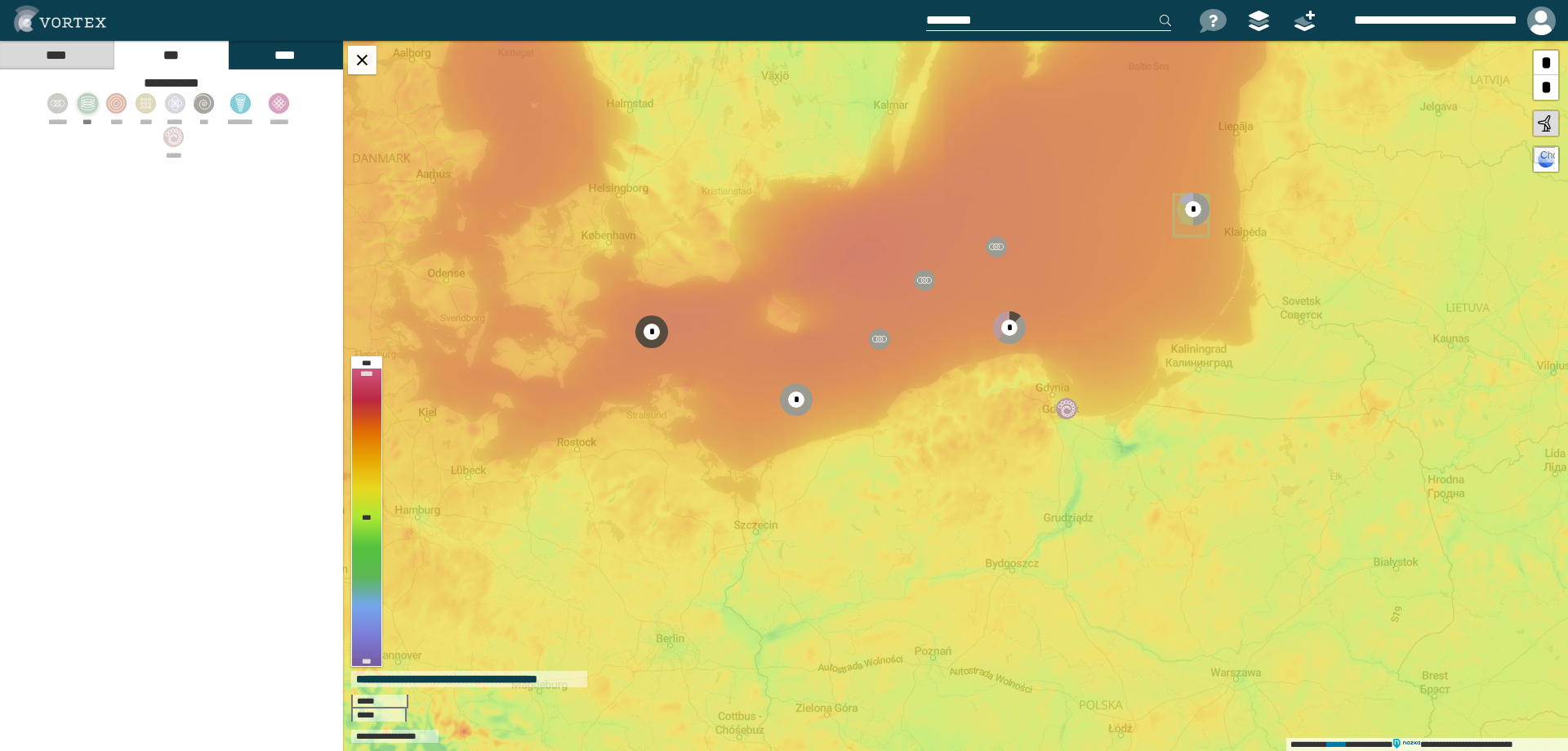 click 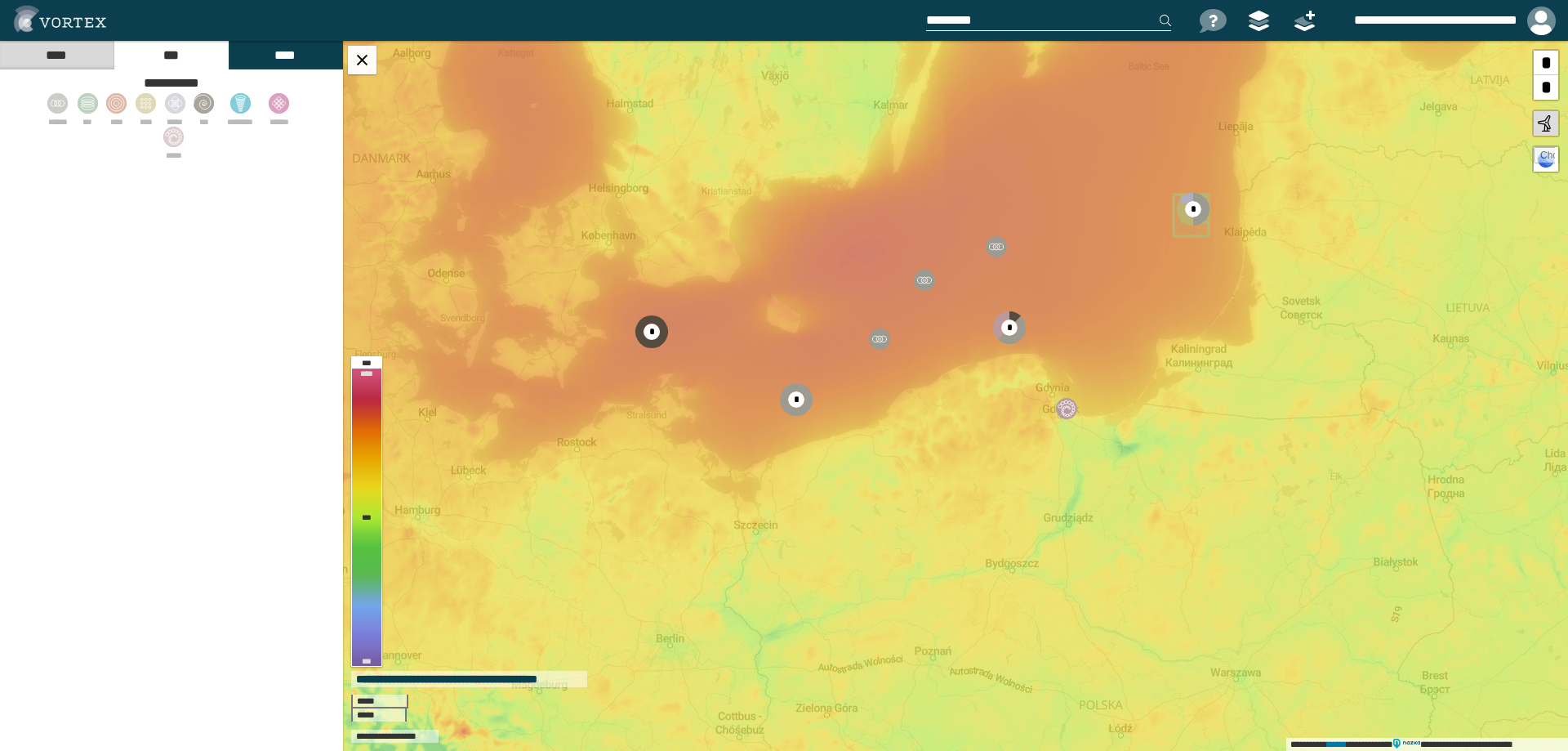 select on "*" 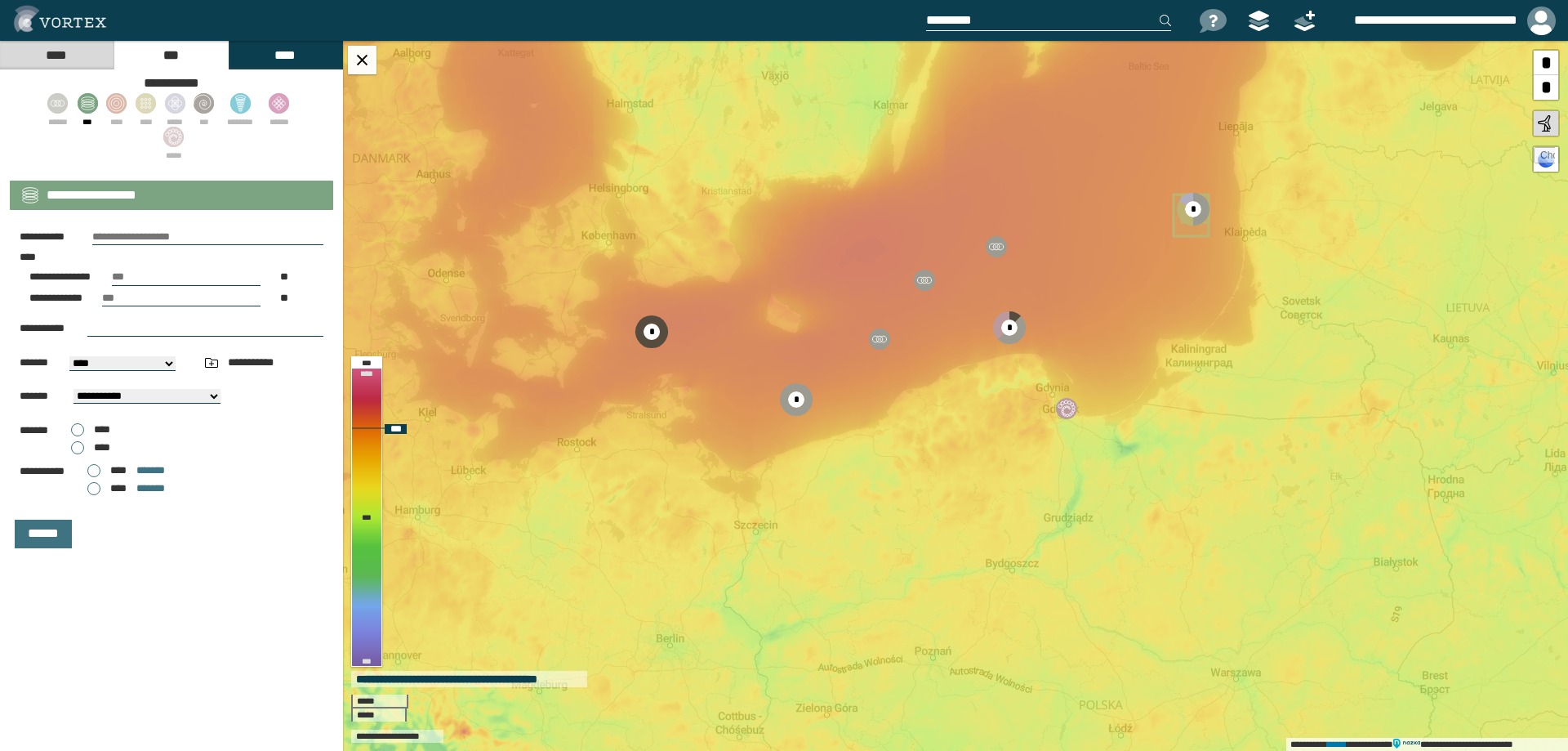 click on "**********" at bounding box center [956, 396] 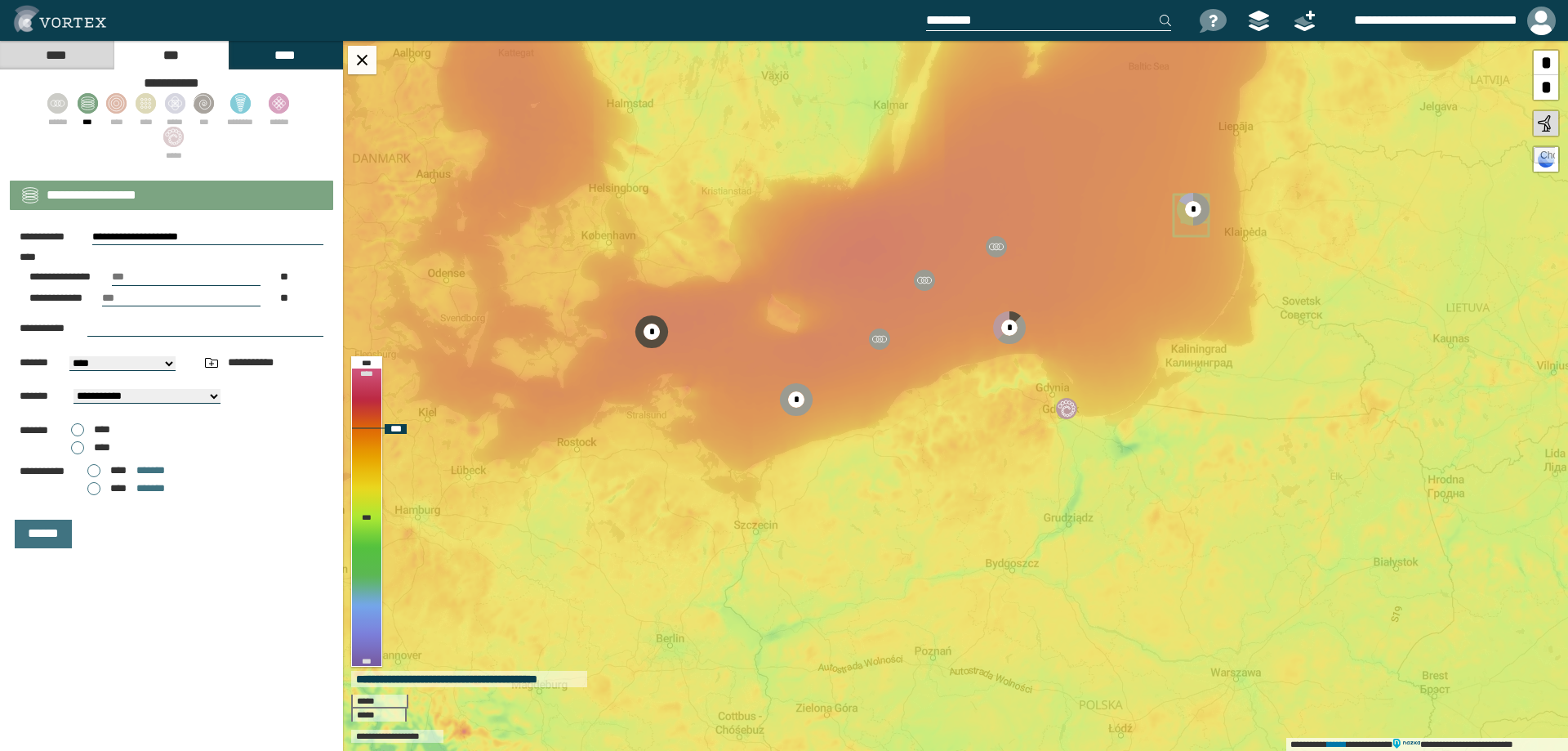type on "********" 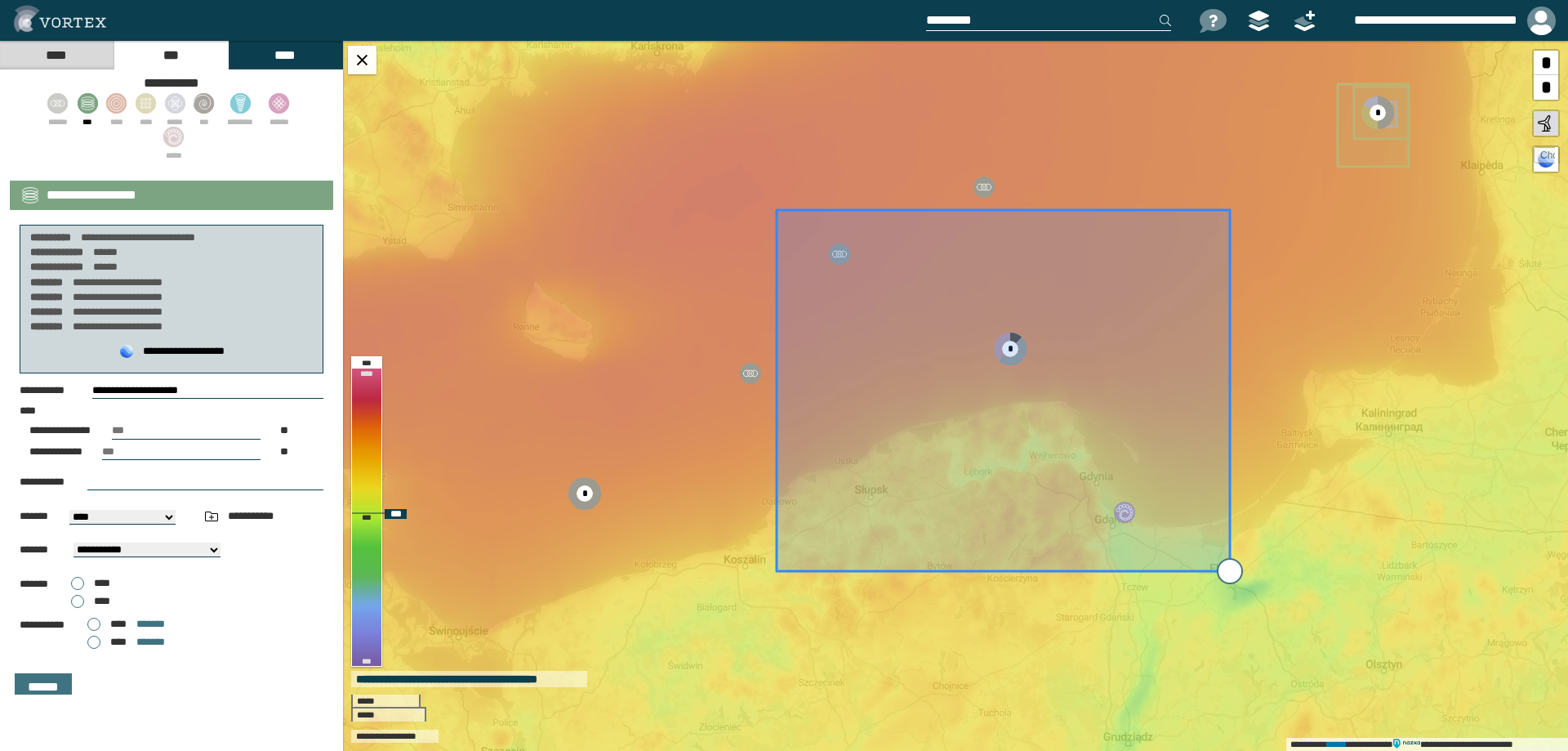 drag, startPoint x: 1085, startPoint y: 511, endPoint x: 1231, endPoint y: 569, distance: 157.0987 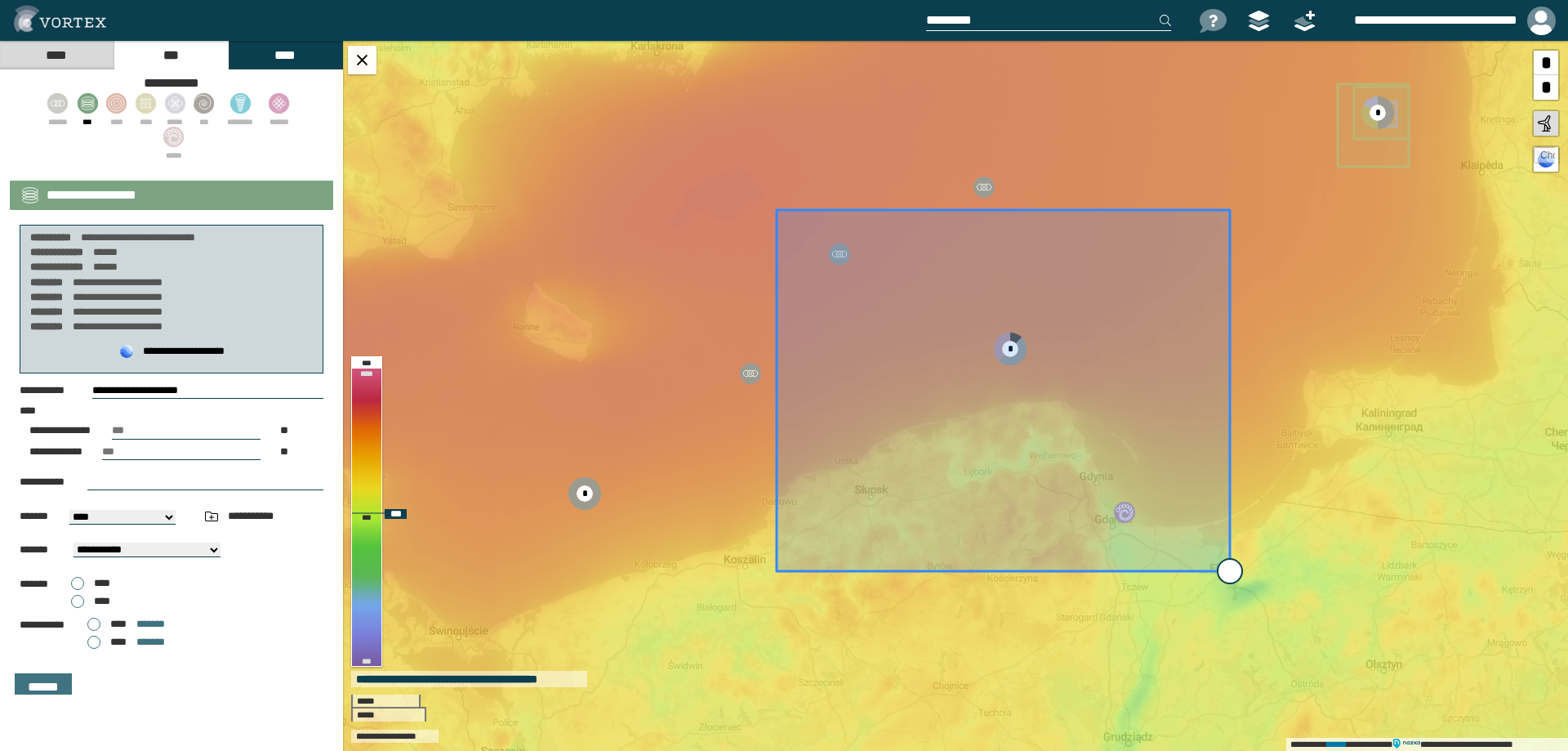 type on "**********" 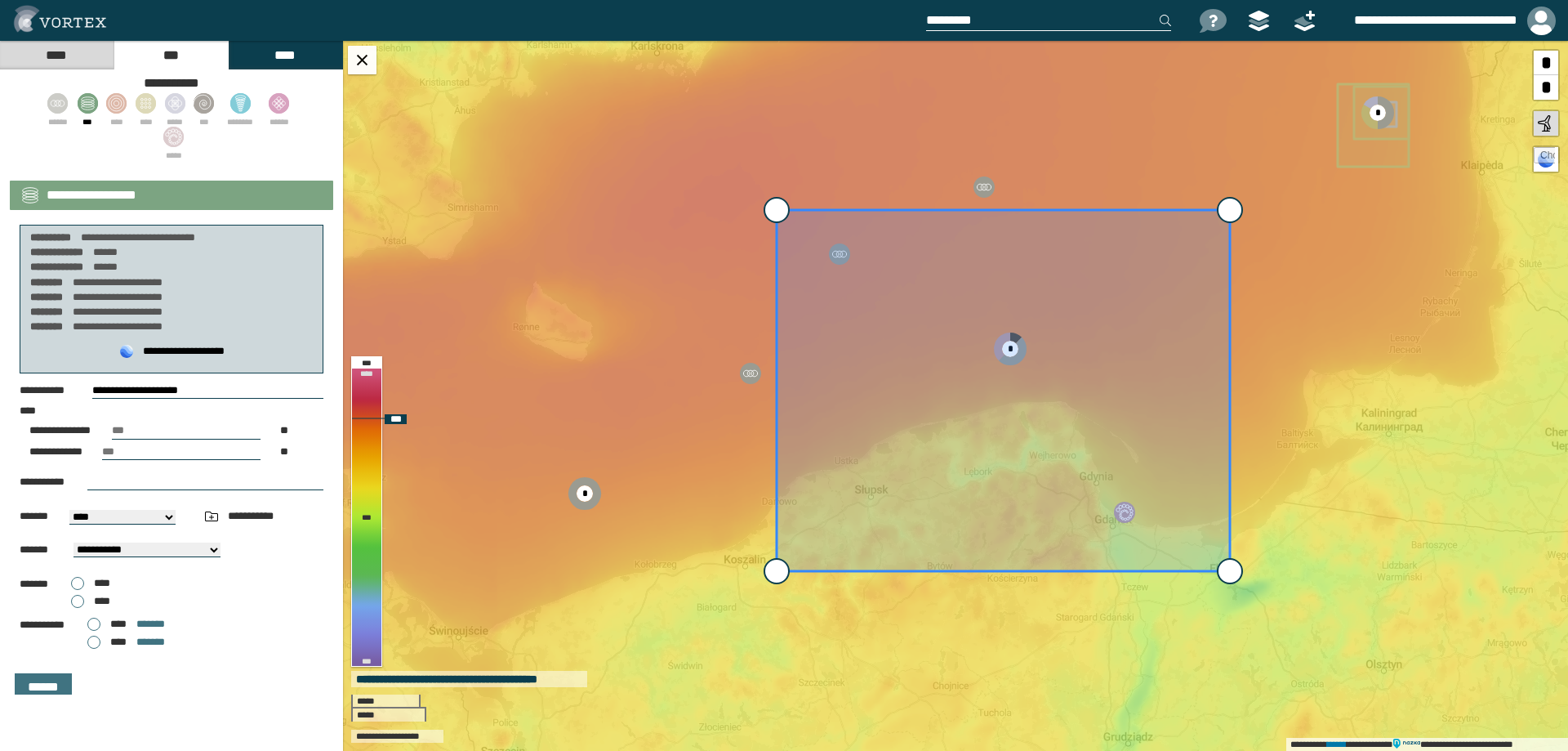 select on "**" 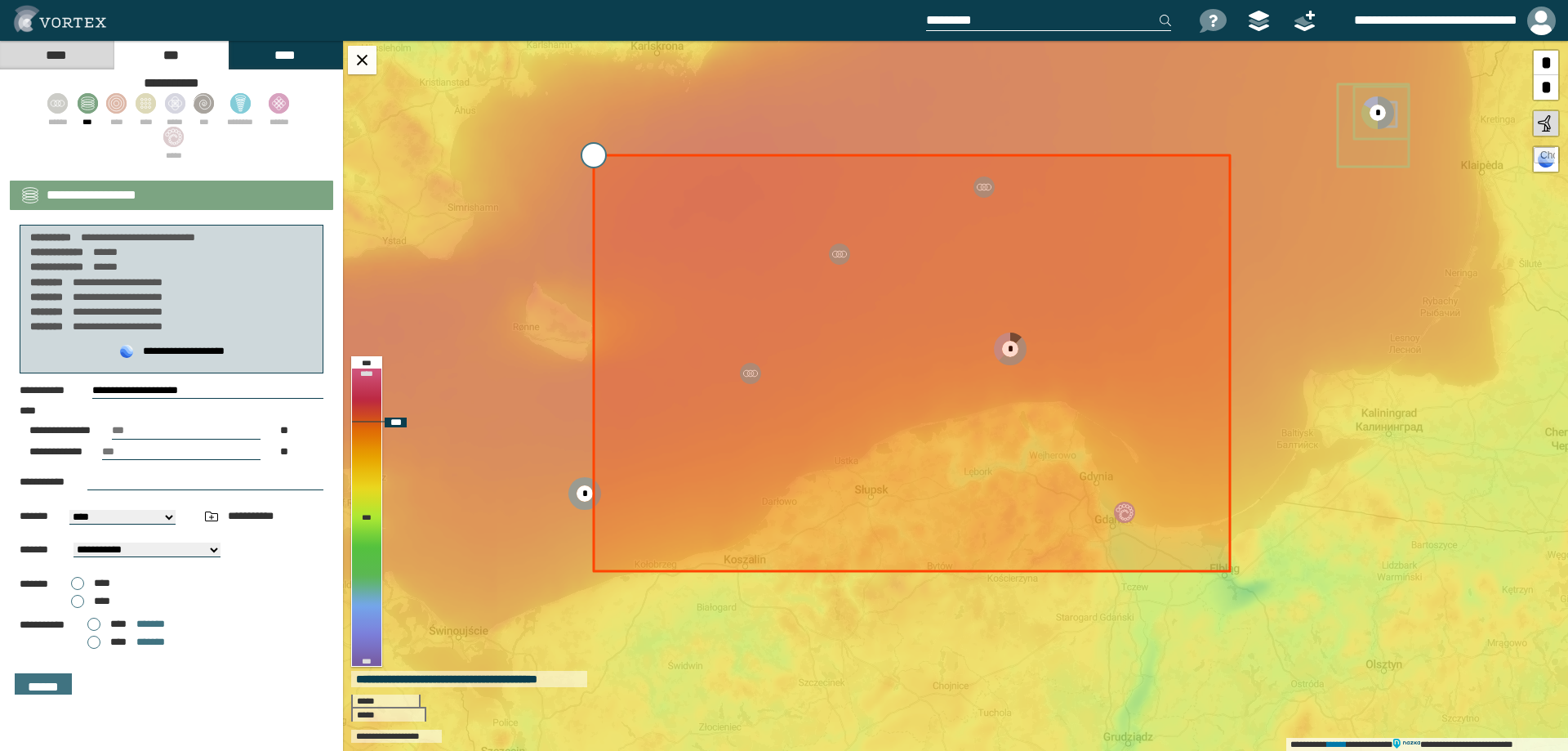 type on "**********" 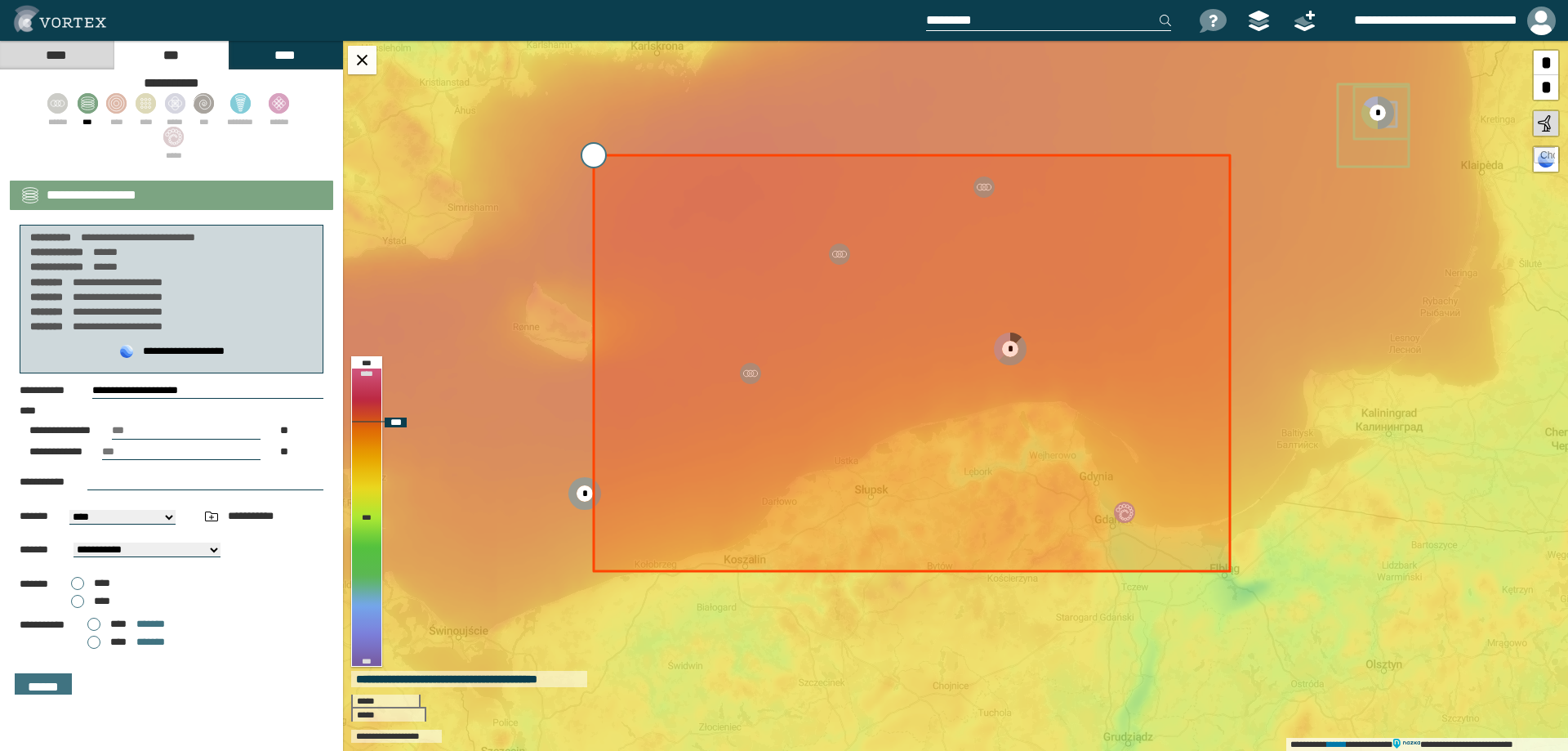 type on "********" 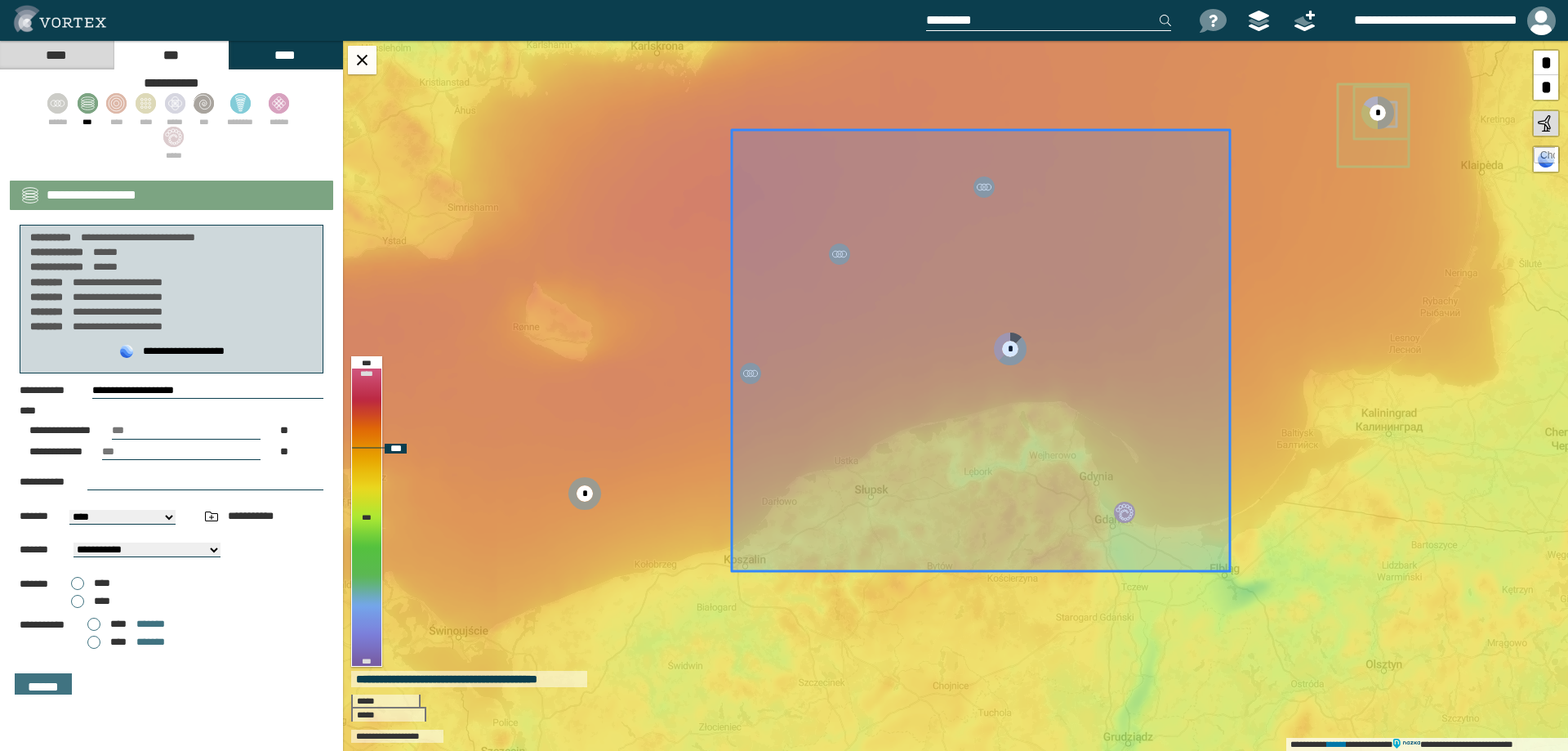 select on "**" 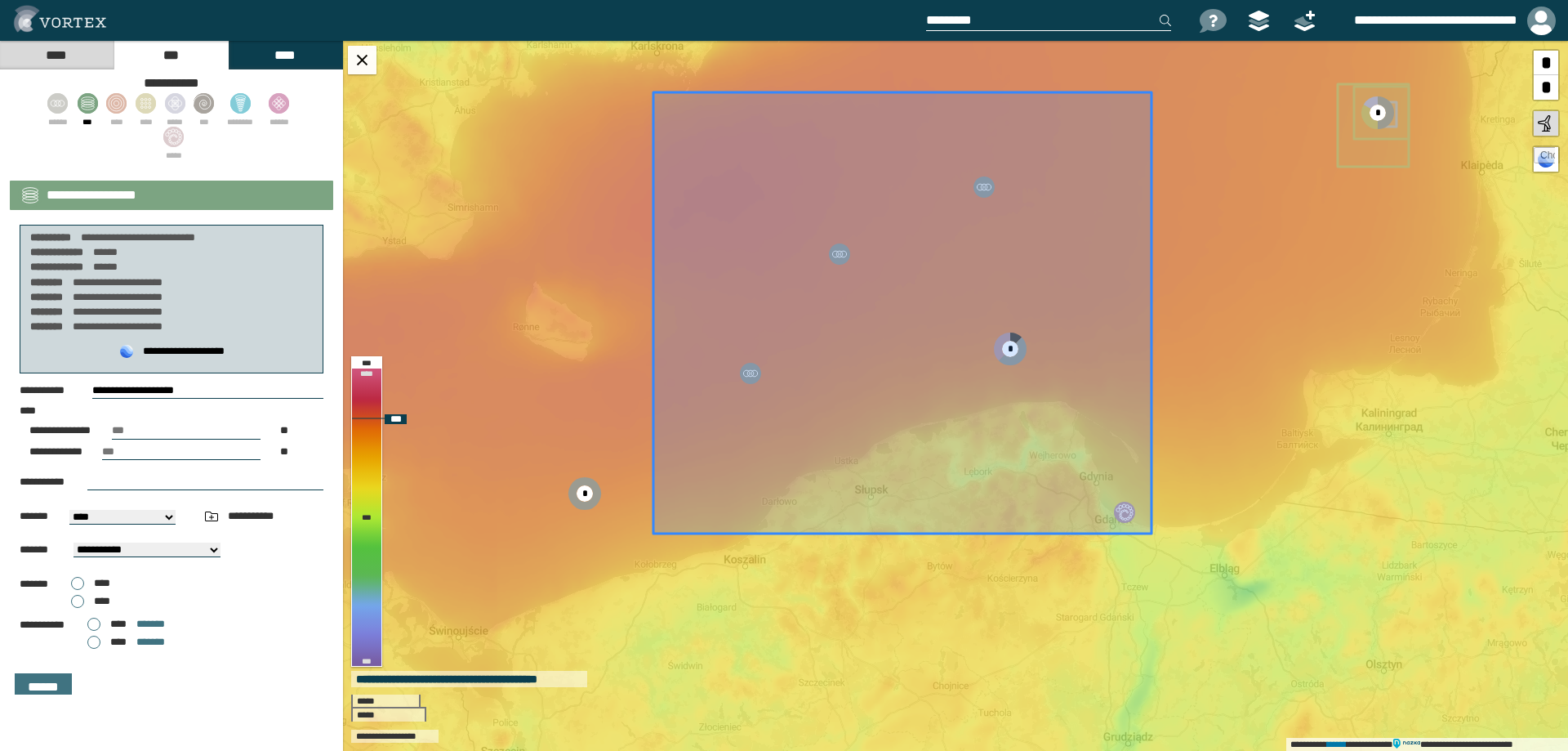 drag, startPoint x: 959, startPoint y: 144, endPoint x: 880, endPoint y: 106, distance: 87.664132 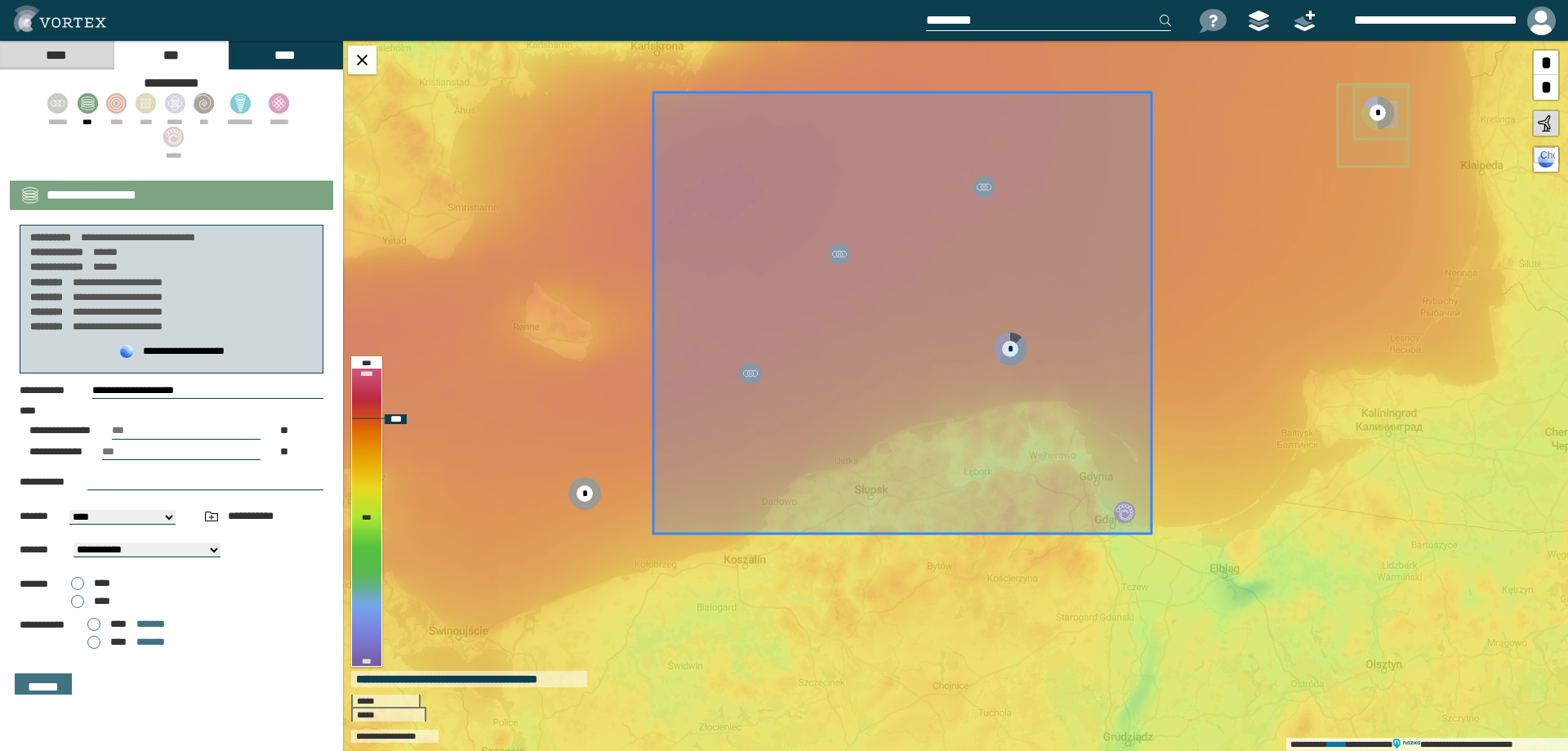click 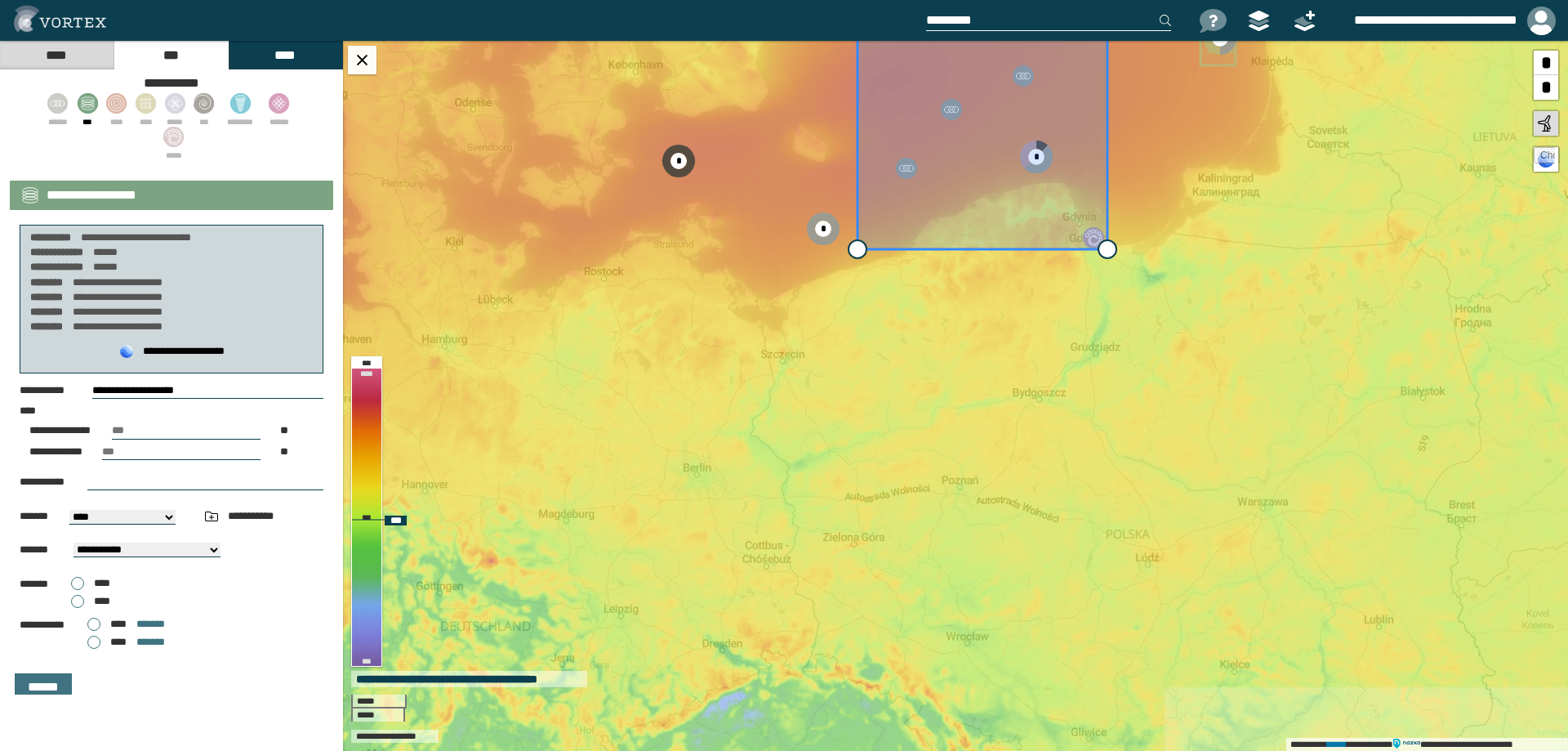 drag, startPoint x: 1334, startPoint y: 512, endPoint x: 1184, endPoint y: 266, distance: 288.12 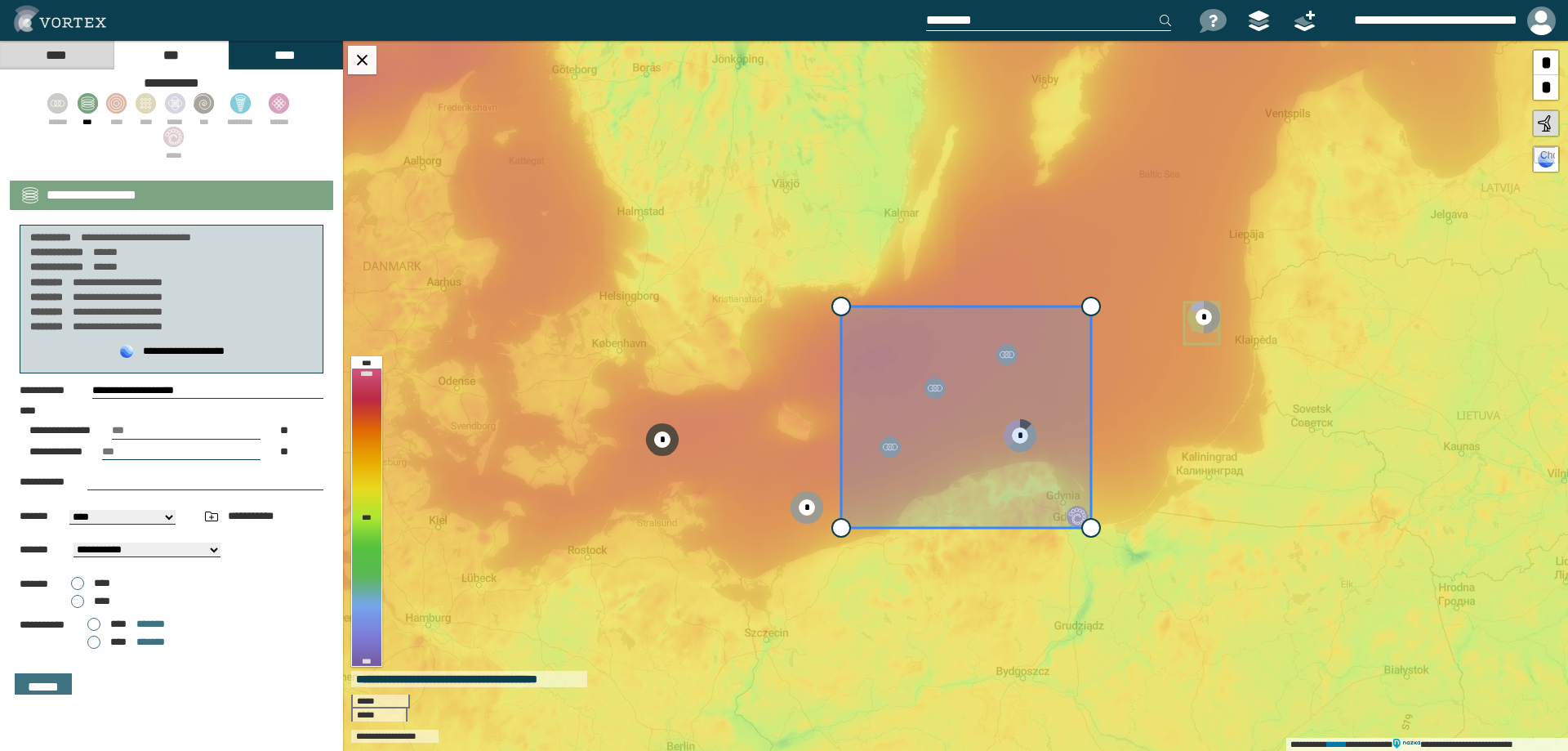 drag, startPoint x: 98, startPoint y: 479, endPoint x: 185, endPoint y: 486, distance: 87.28115 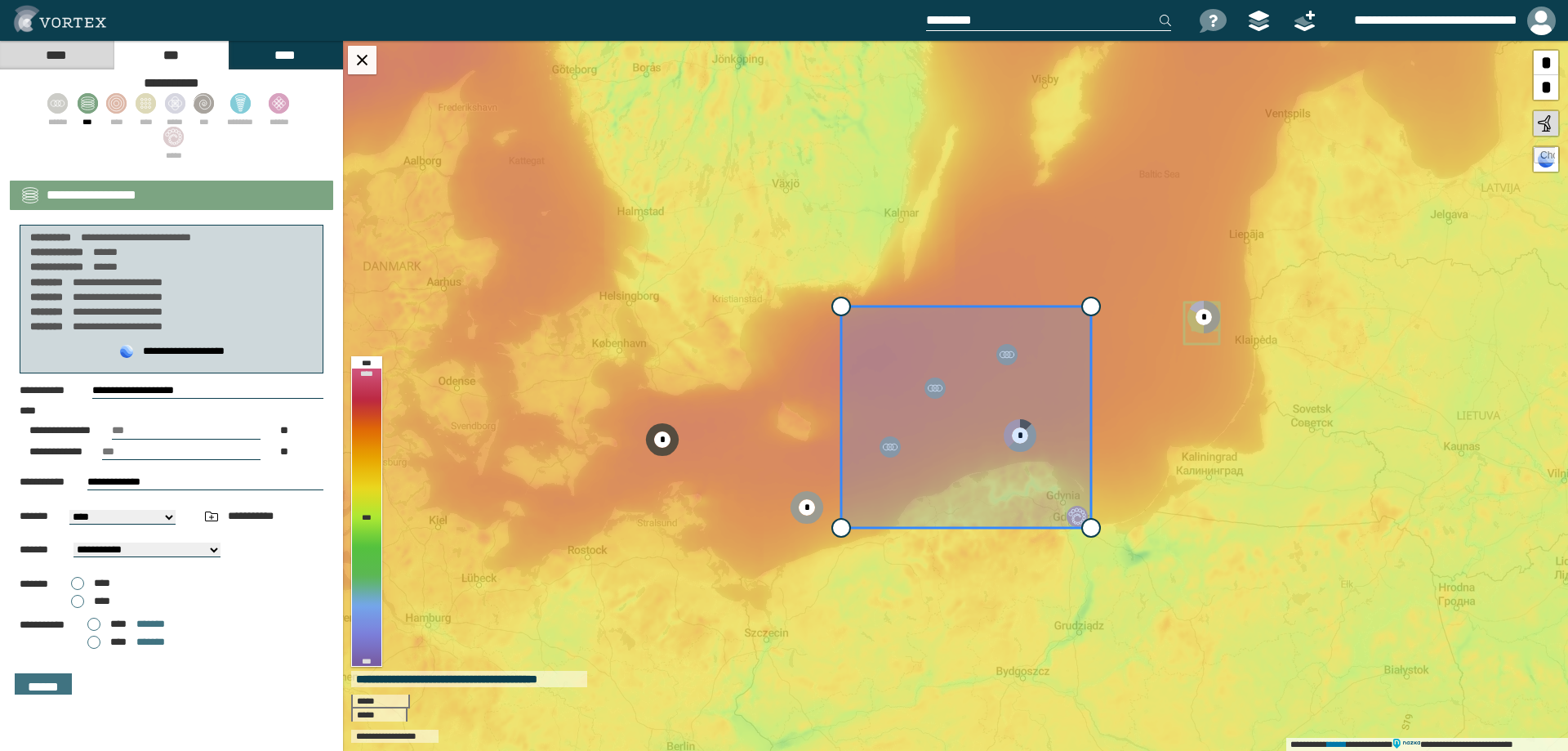 type on "**********" 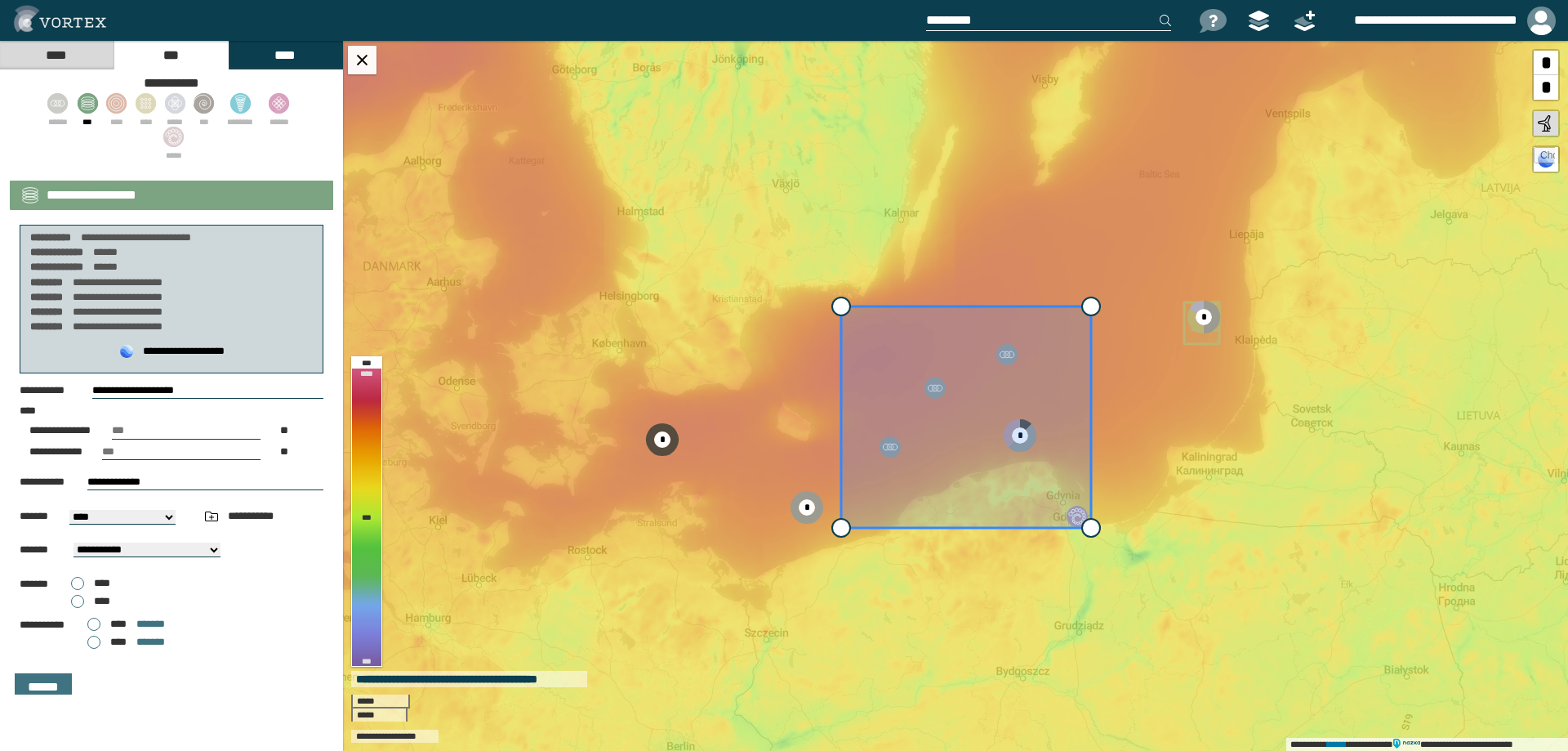 select on "*****" 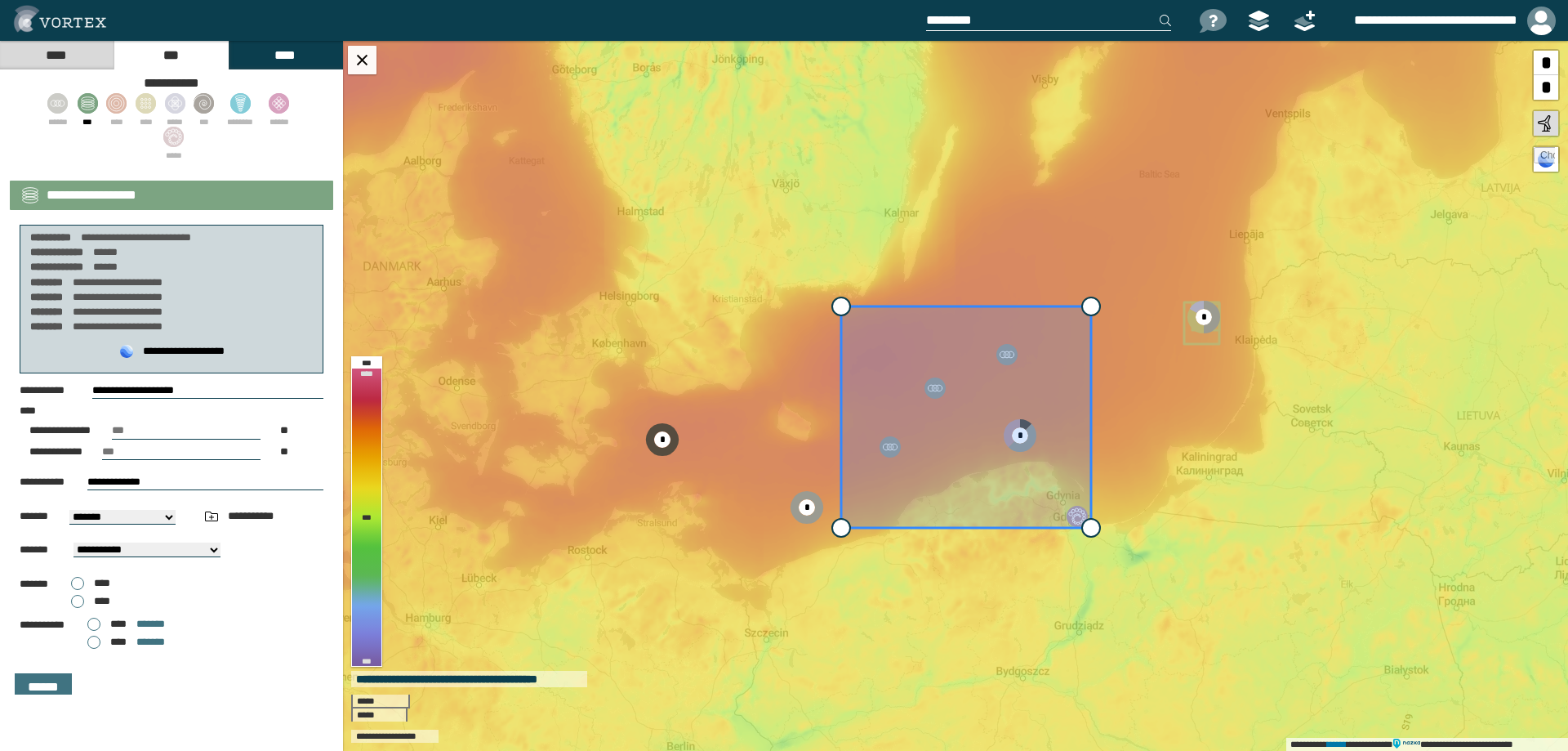 click on "**********" at bounding box center (122, 517) 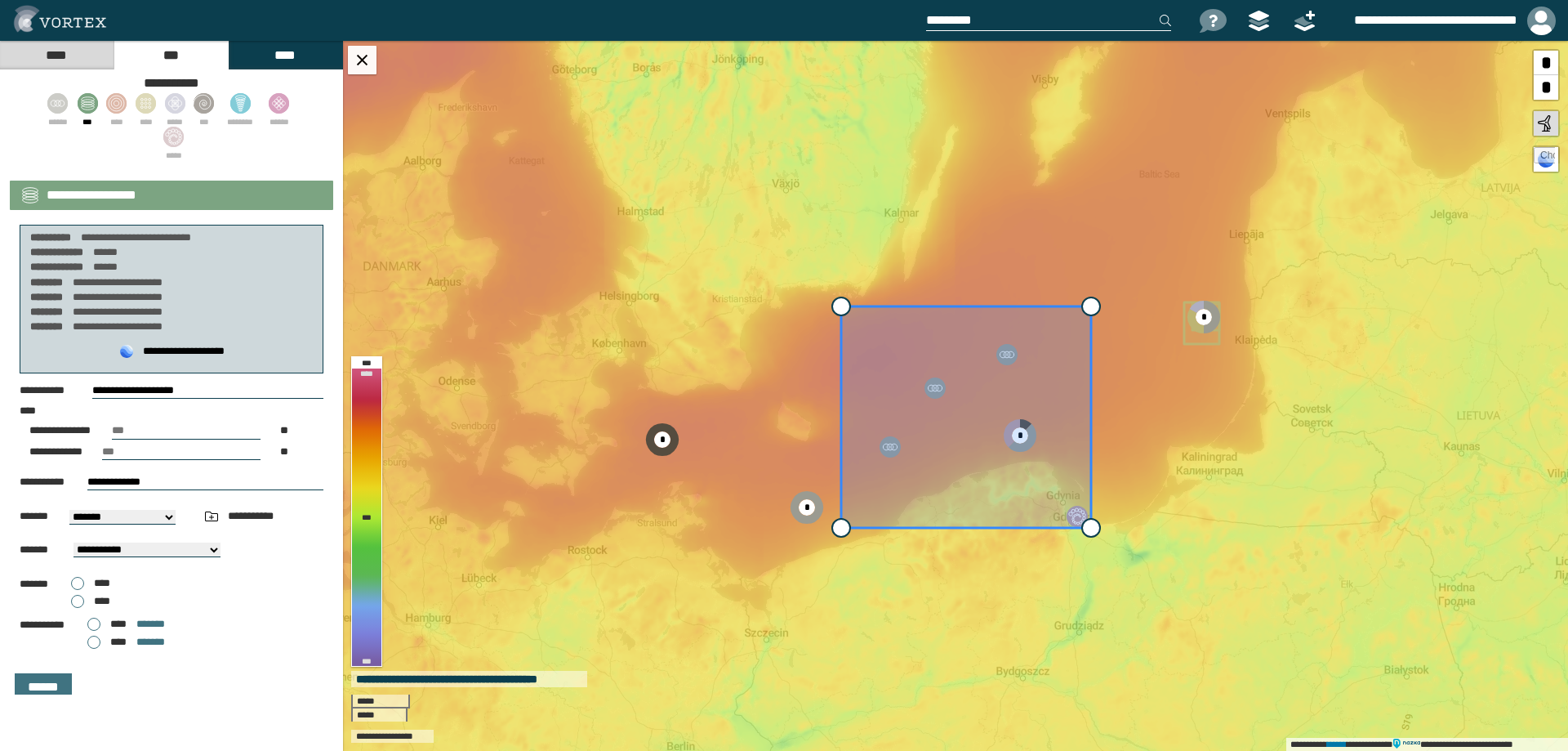 click on "**********" at bounding box center [147, 550] 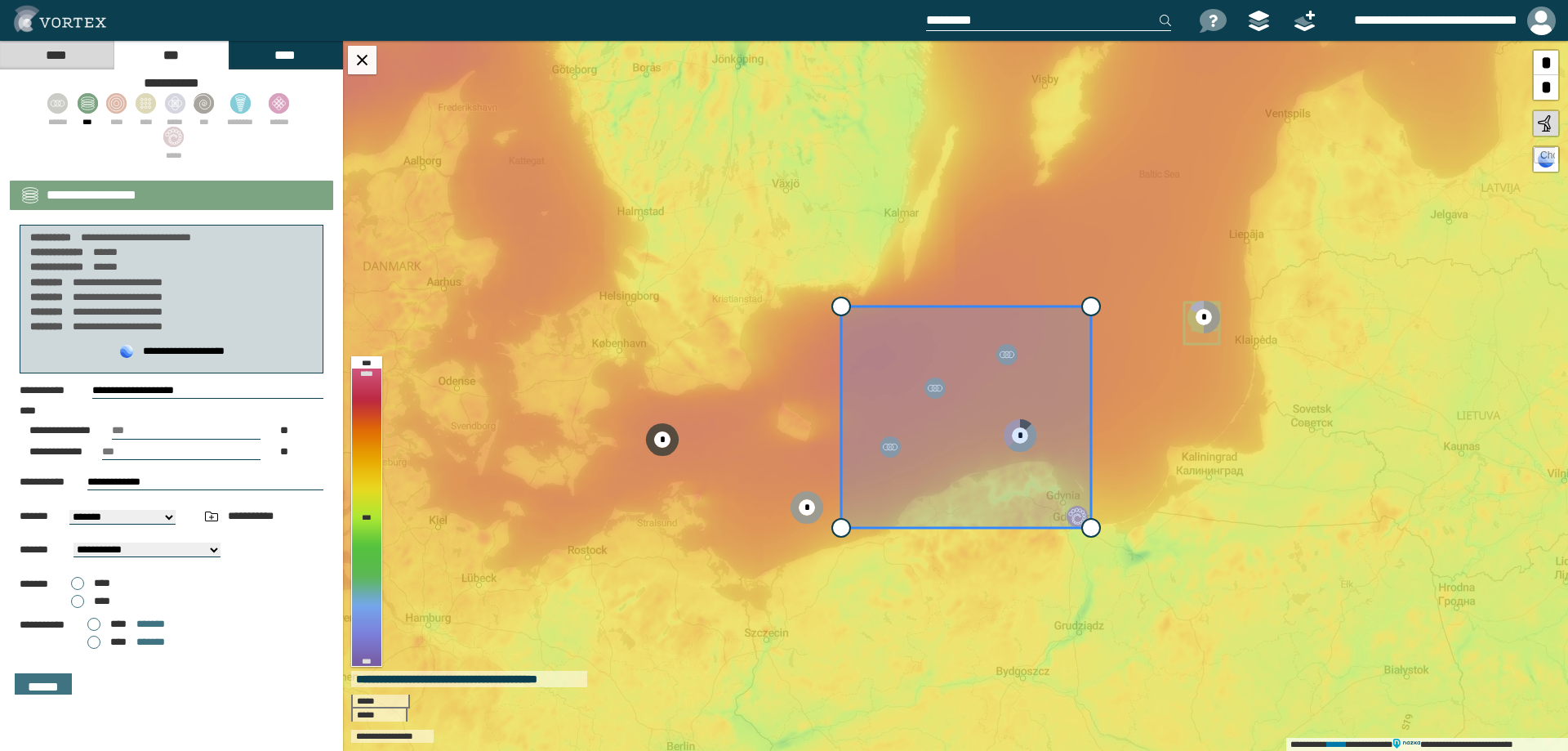 select on "**" 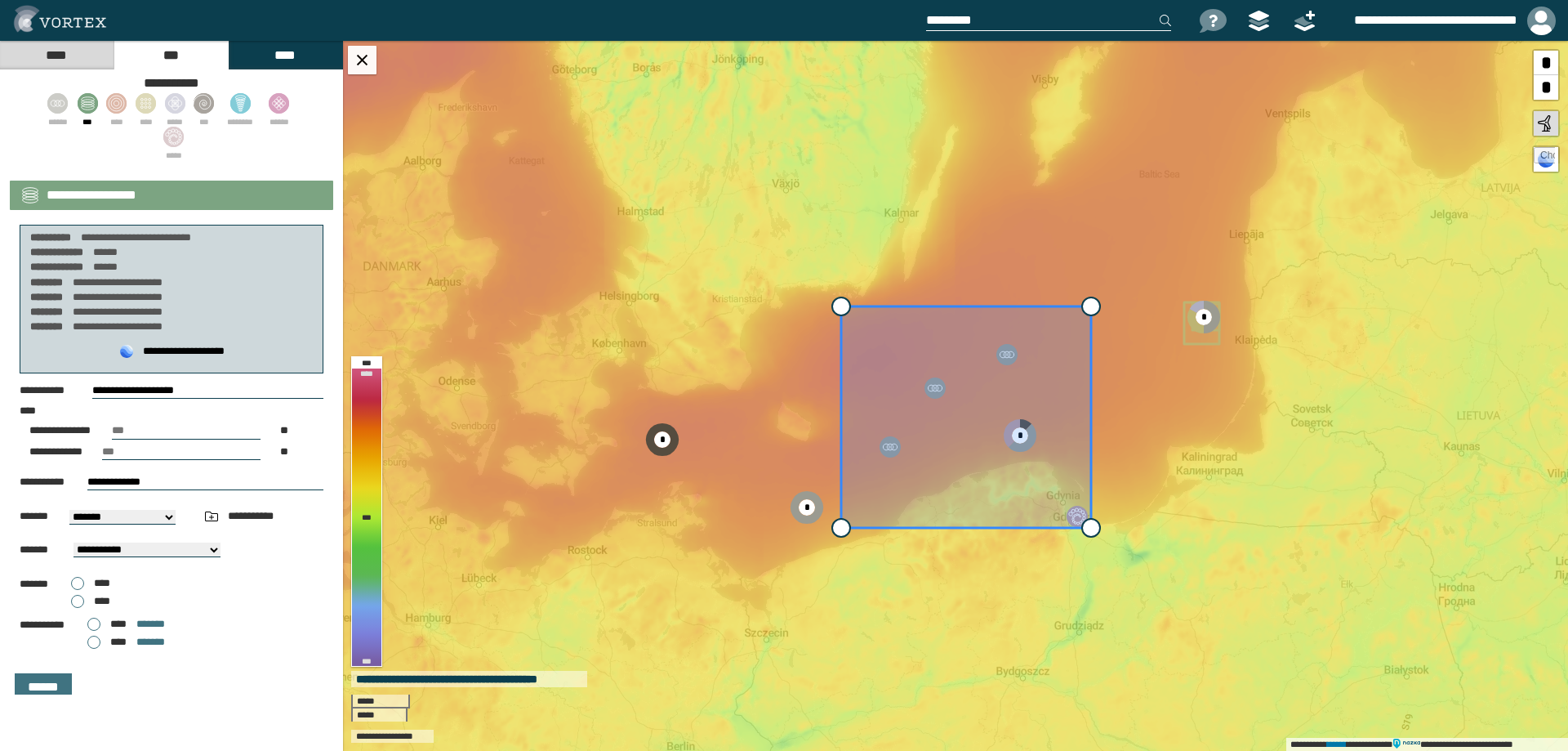 click on "**********" at bounding box center [147, 550] 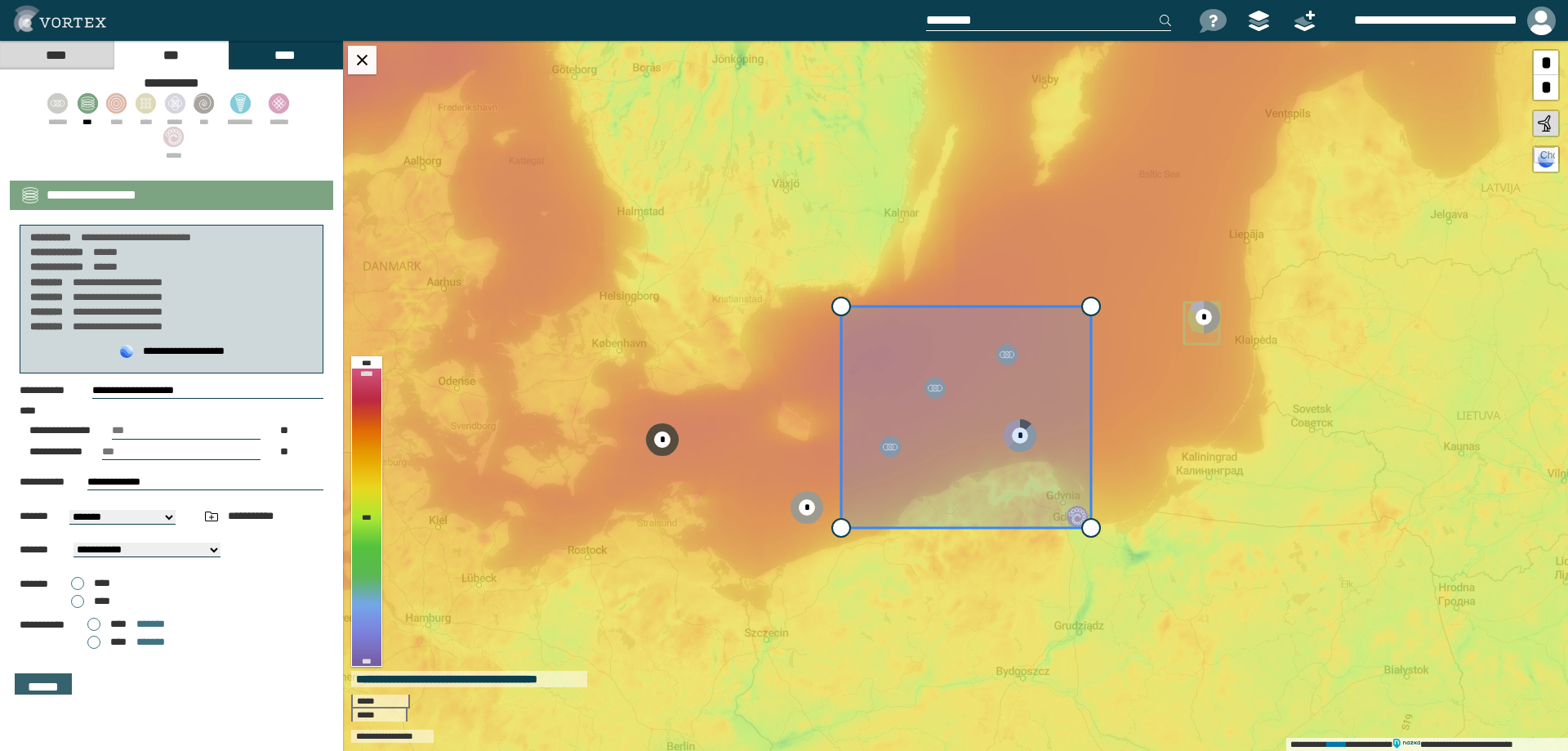 click on "******" at bounding box center [43, 687] 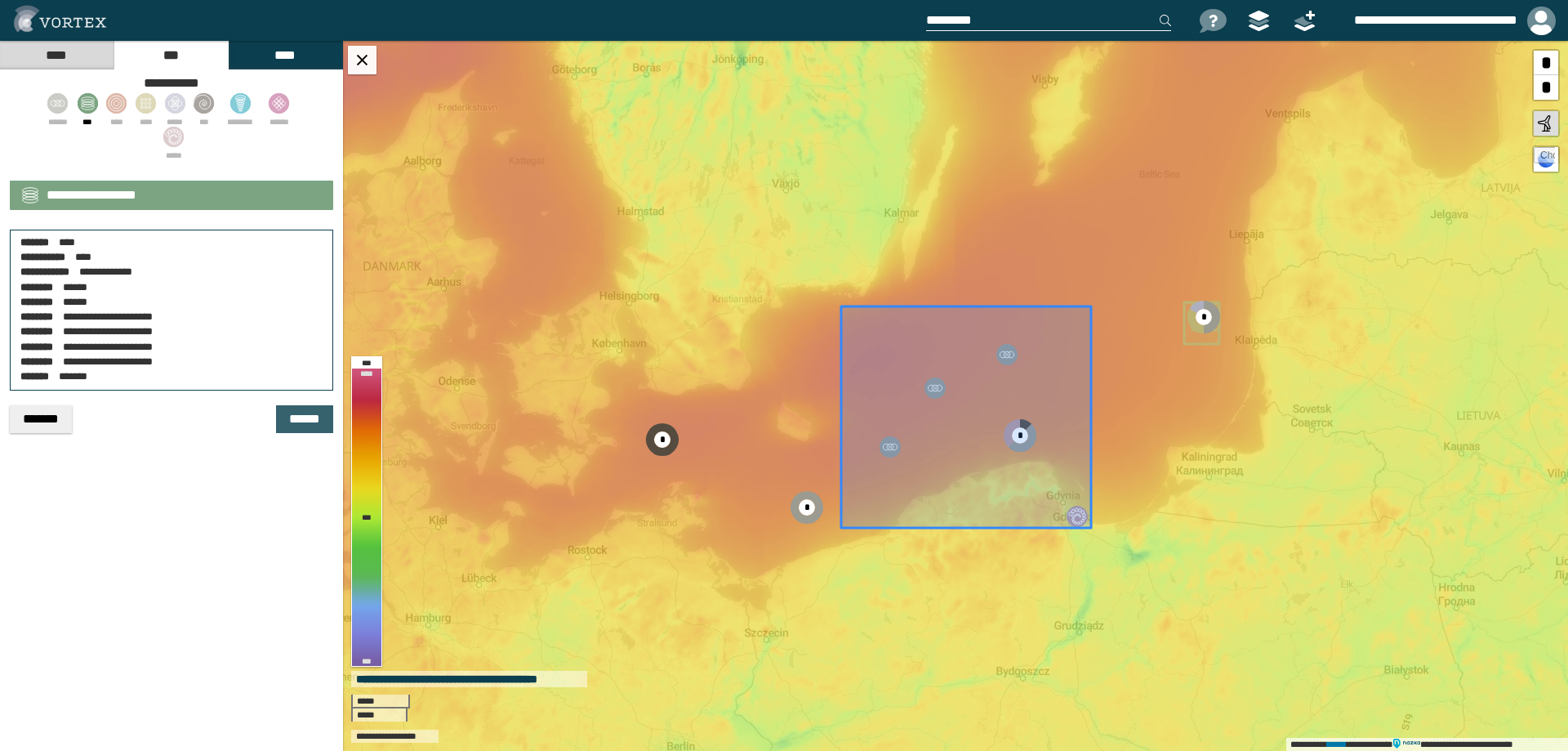 click on "******" at bounding box center [305, 419] 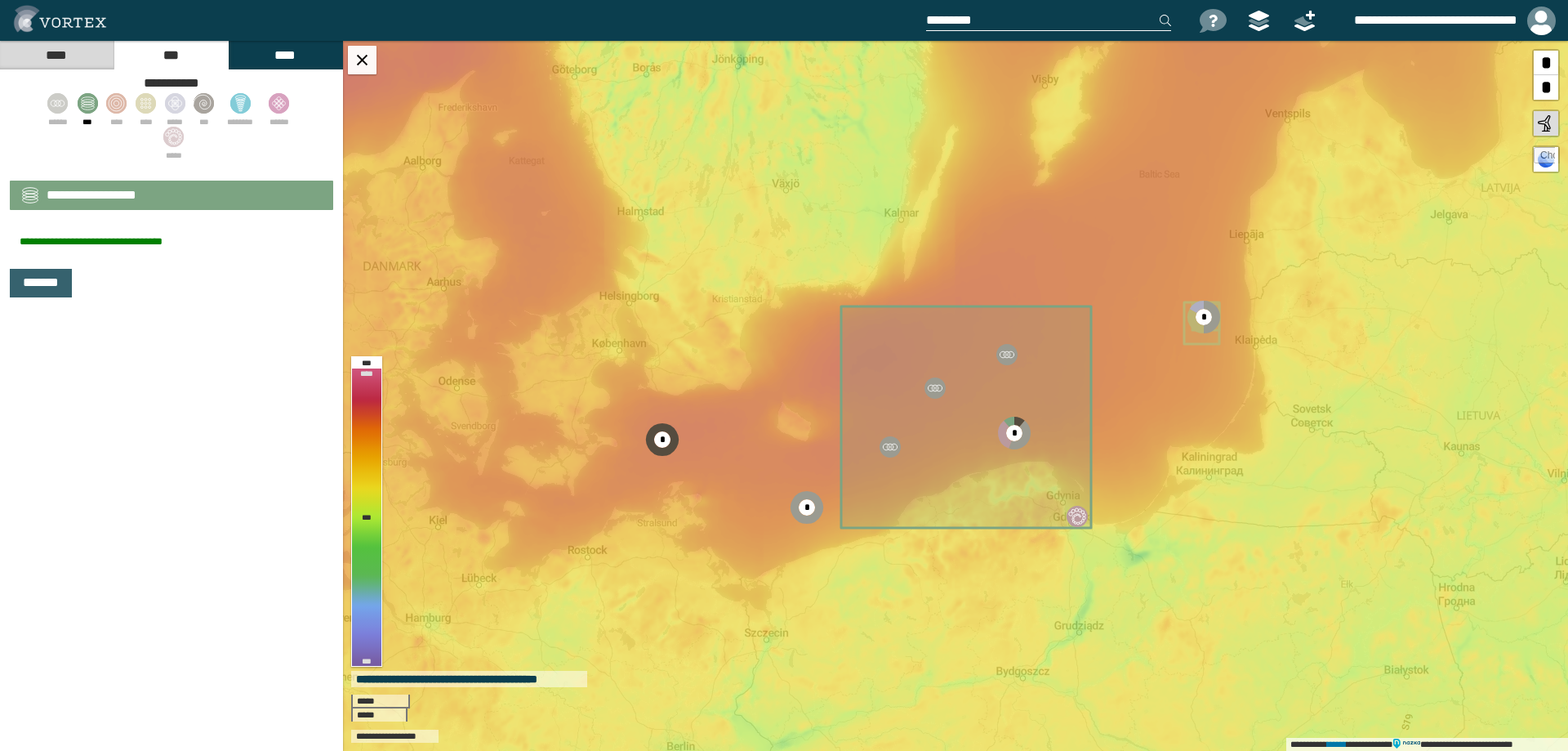 click on "*******" at bounding box center [41, 283] 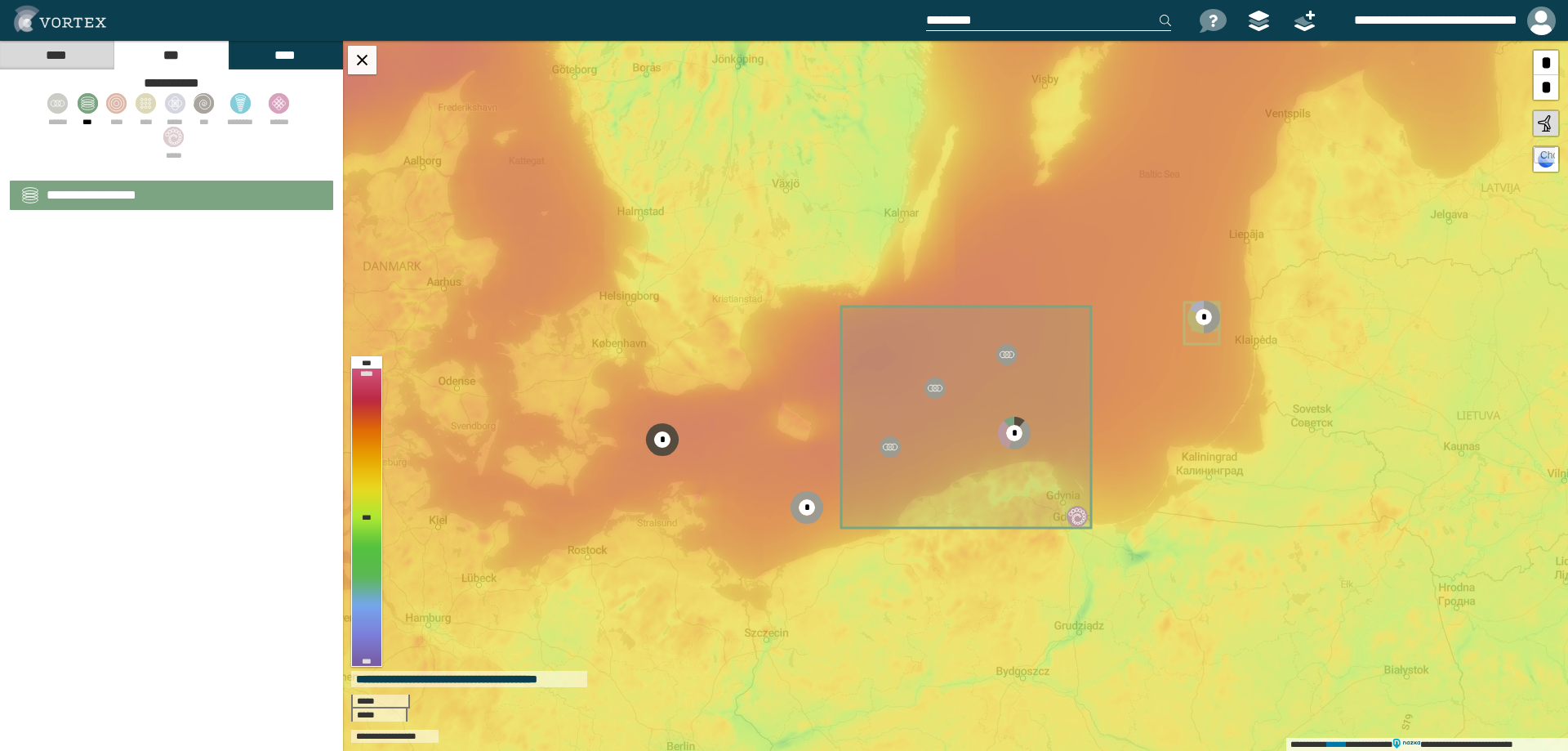 select on "*" 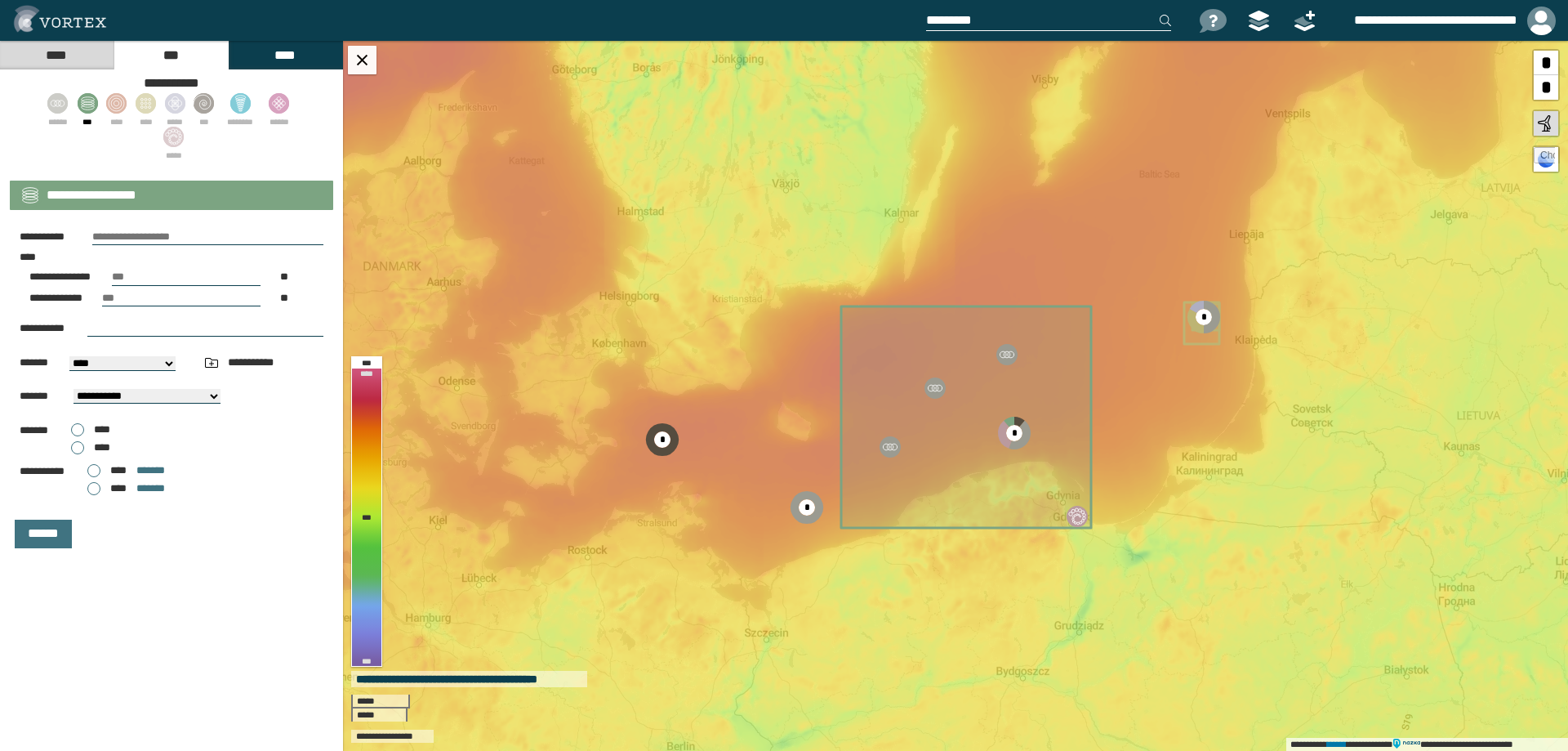 click on "****" at bounding box center (56, 55) 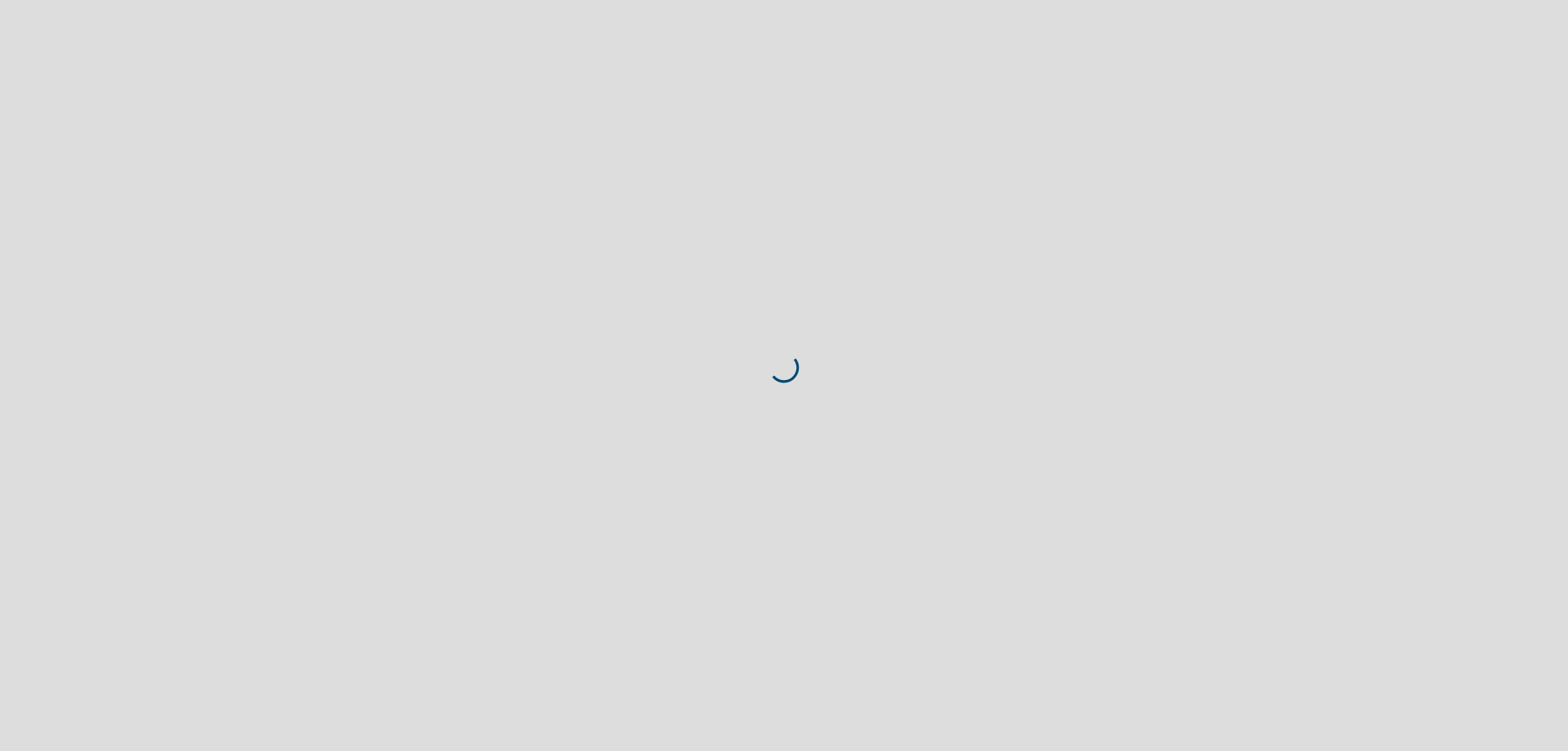 scroll, scrollTop: 0, scrollLeft: 0, axis: both 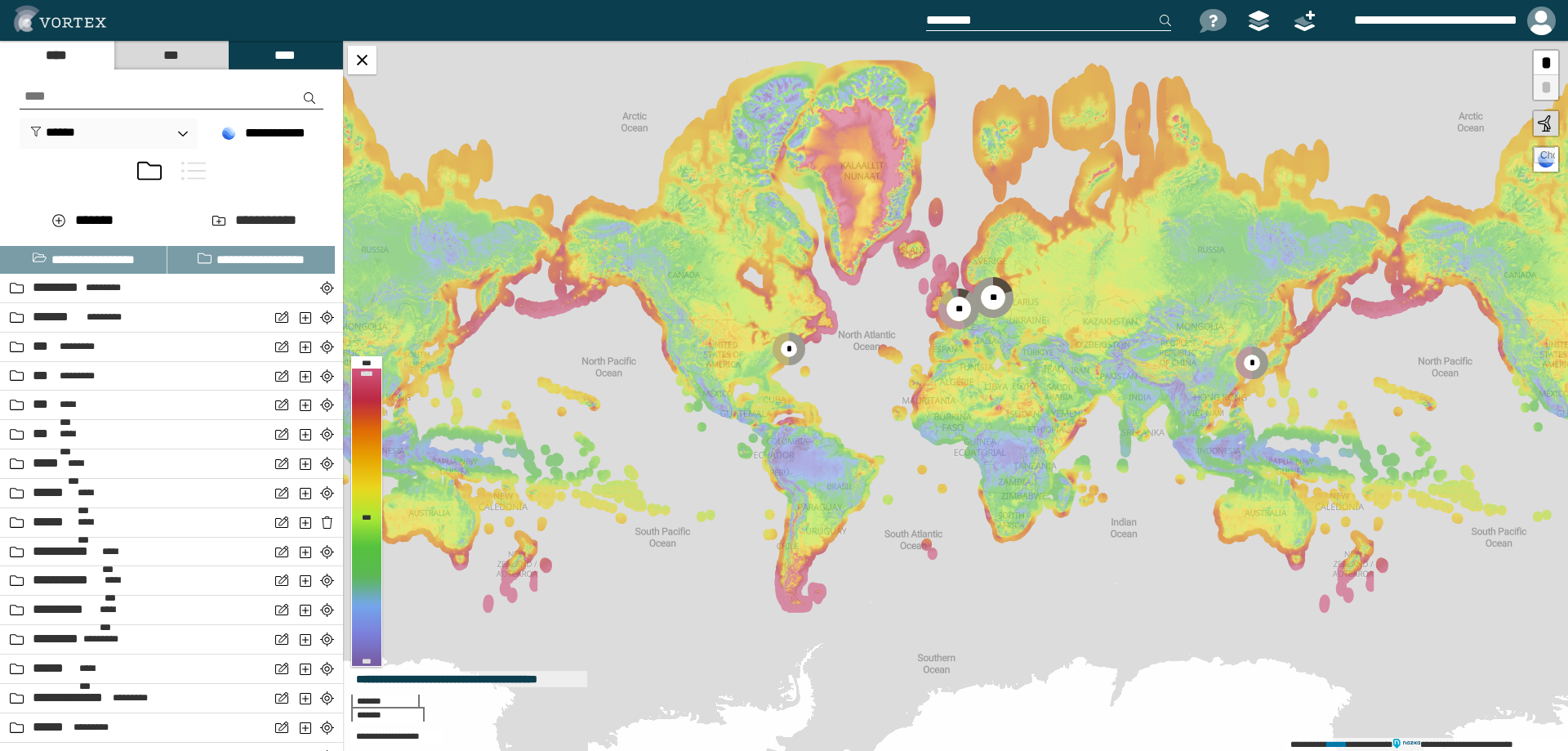 click at bounding box center (194, 171) 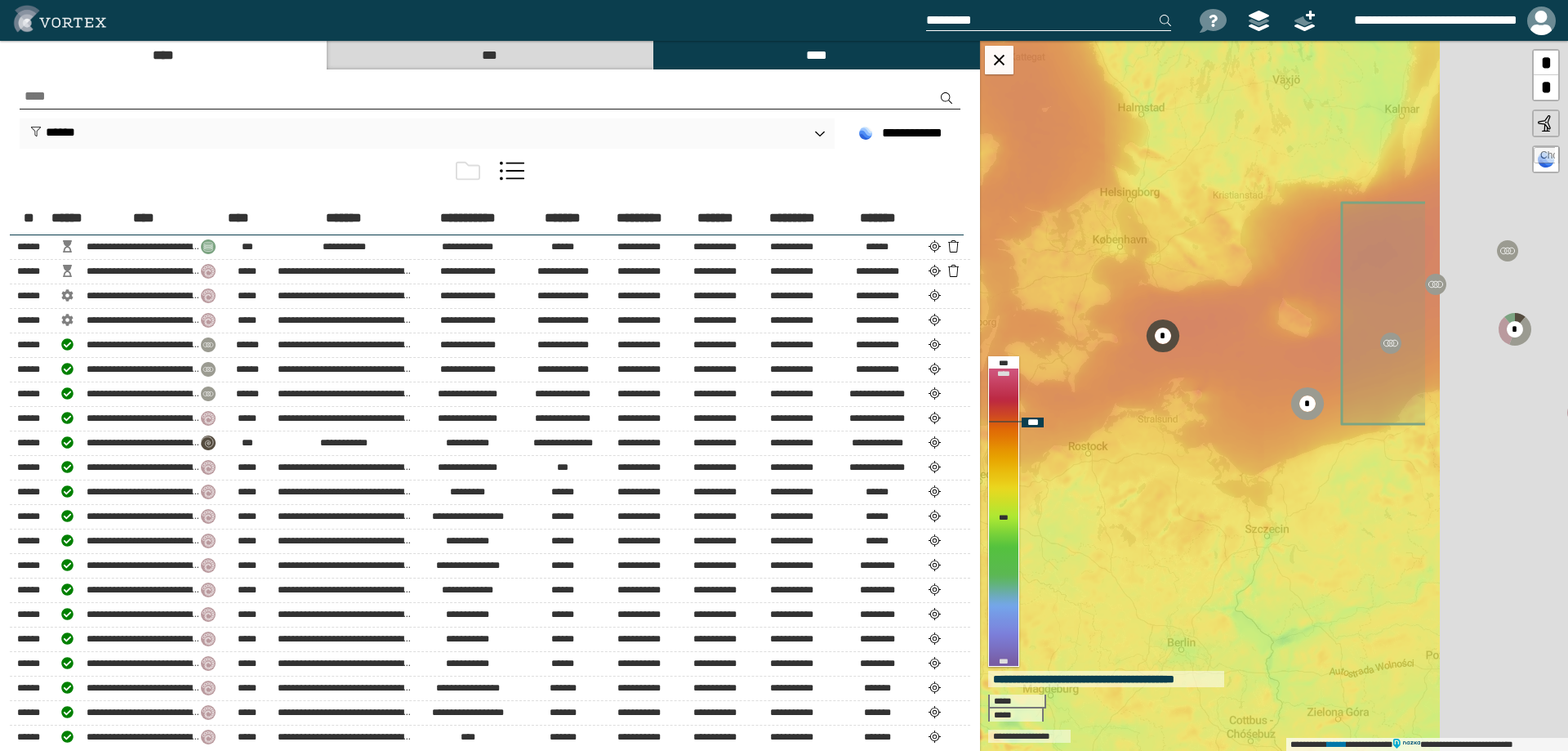 drag, startPoint x: 1450, startPoint y: 335, endPoint x: 1102, endPoint y: 341, distance: 348.05172 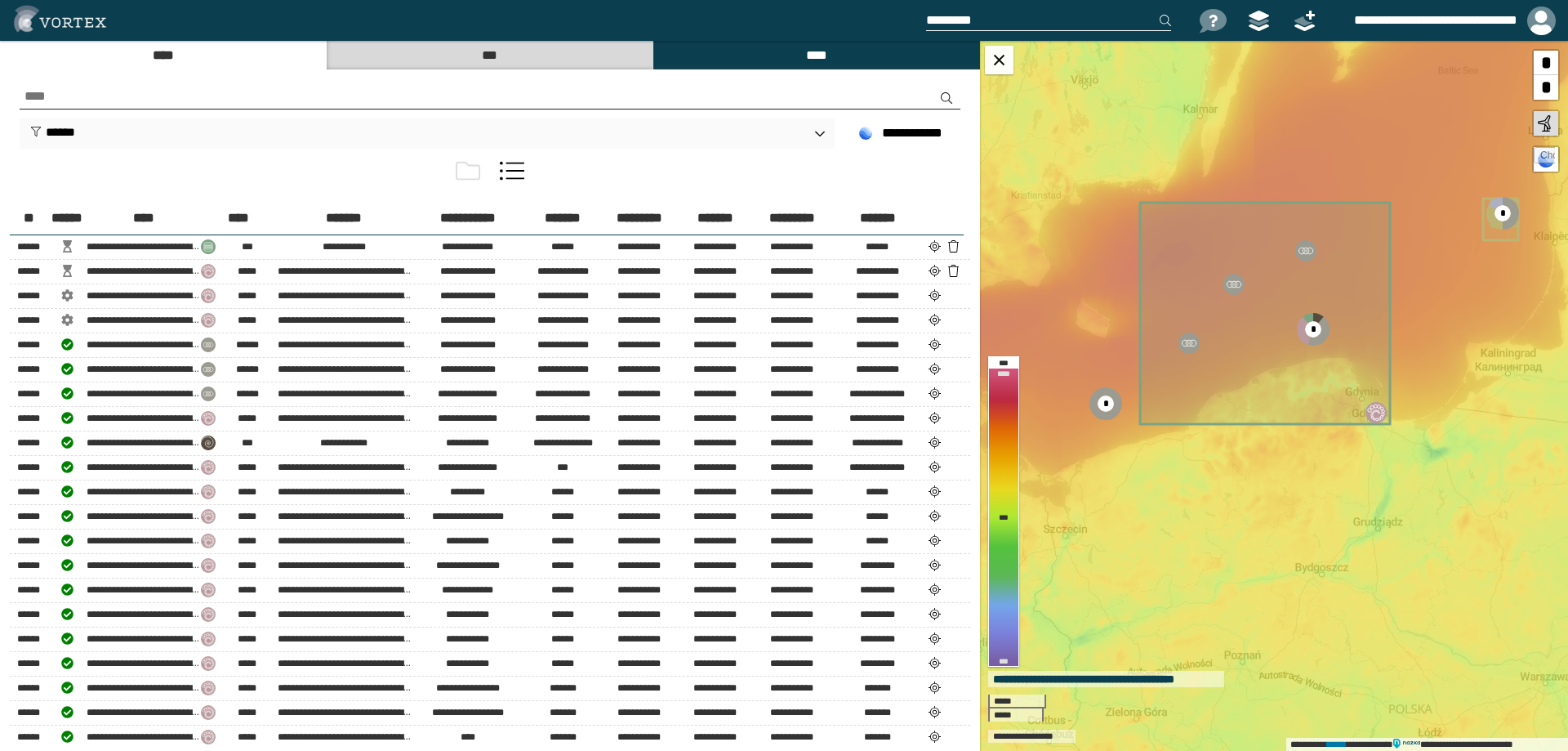click at bounding box center (468, 171) 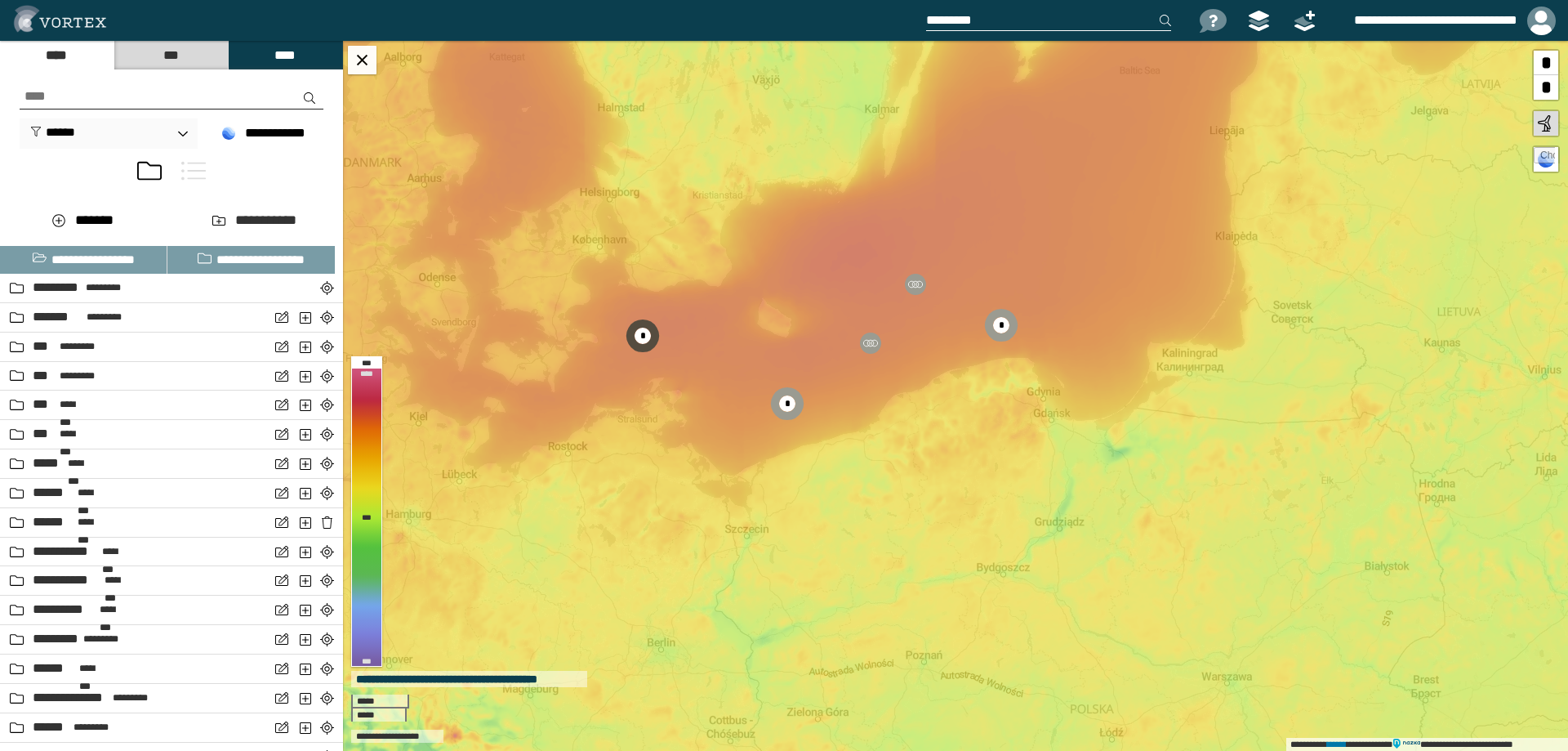 click on "***" at bounding box center (171, 55) 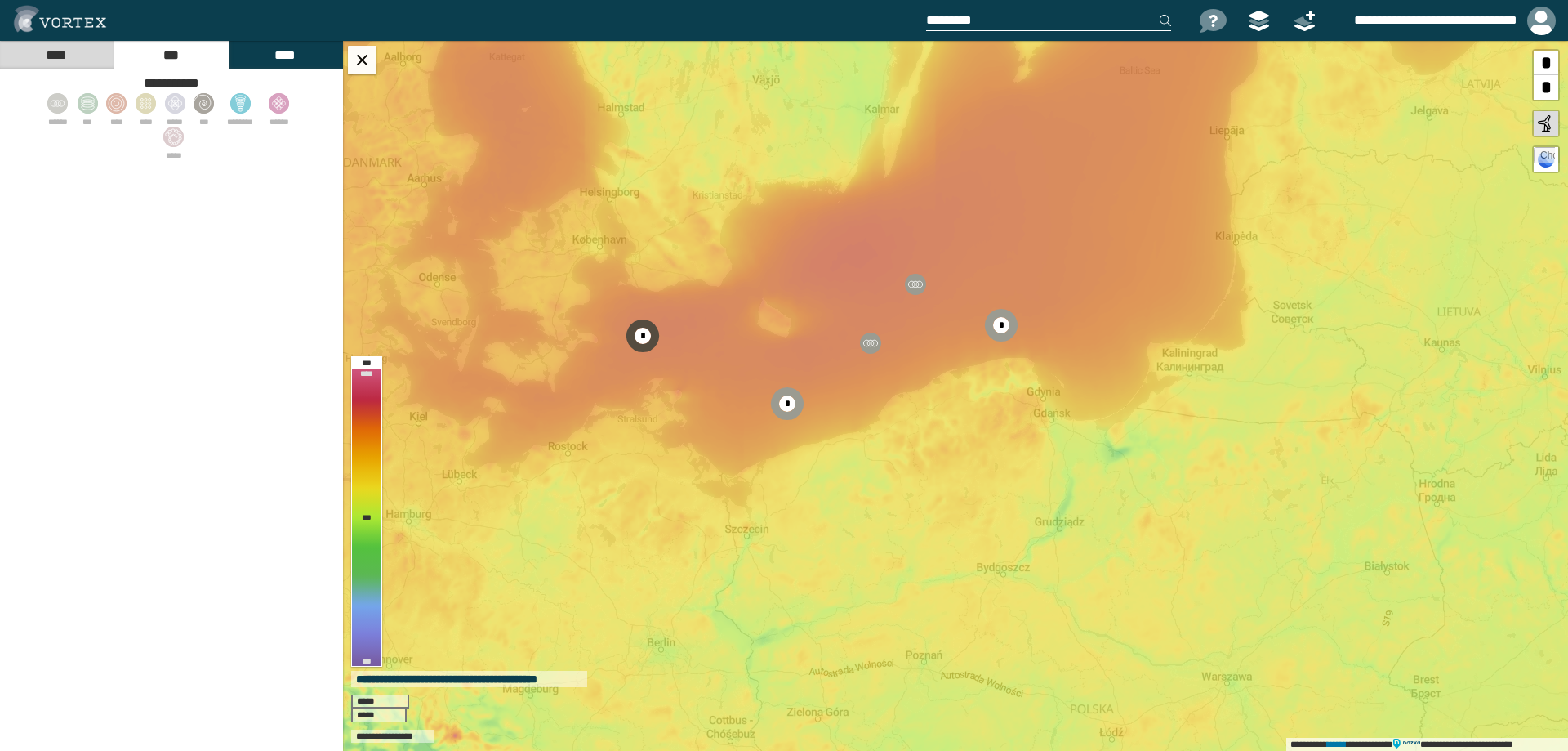 click on "****" at bounding box center (56, 55) 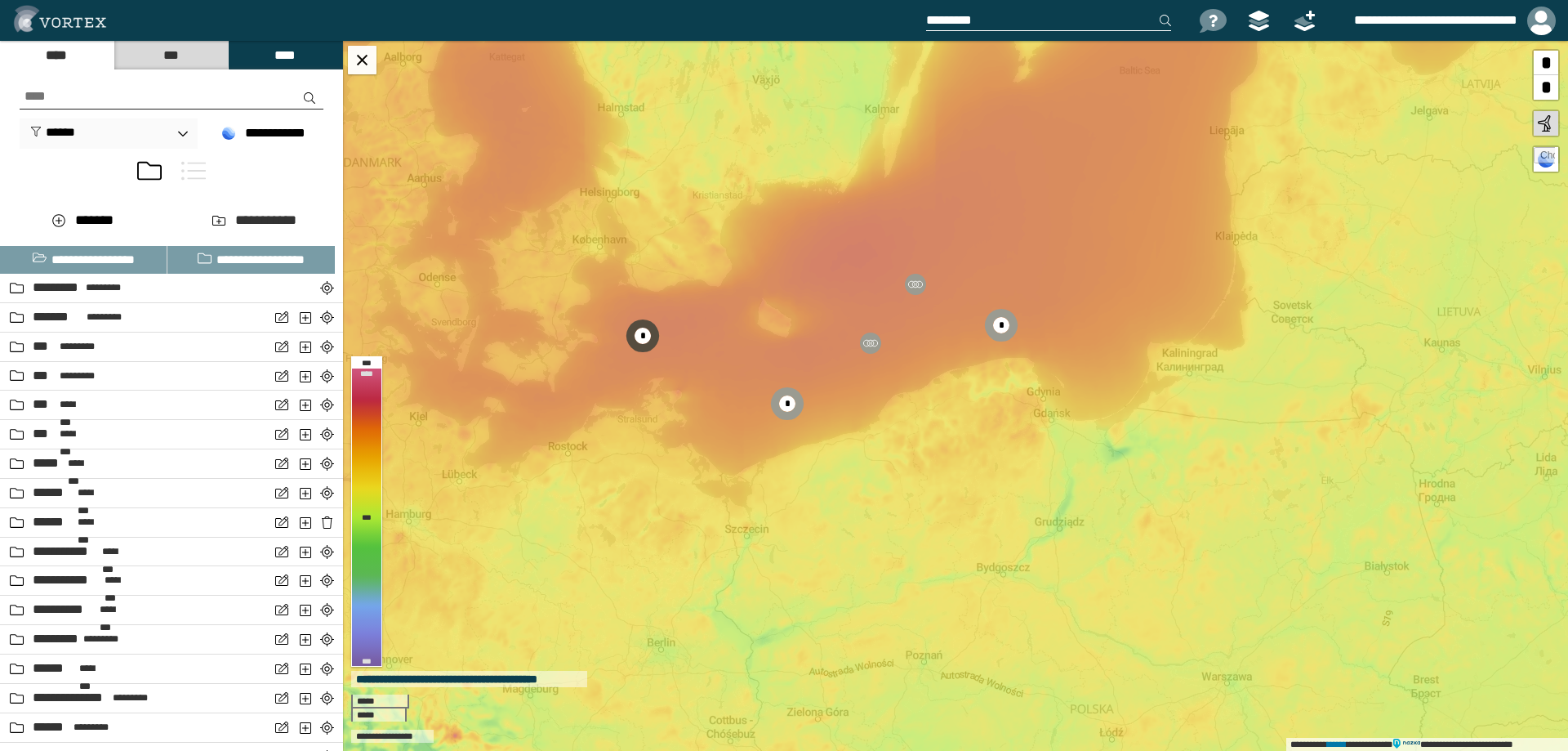 click at bounding box center (194, 171) 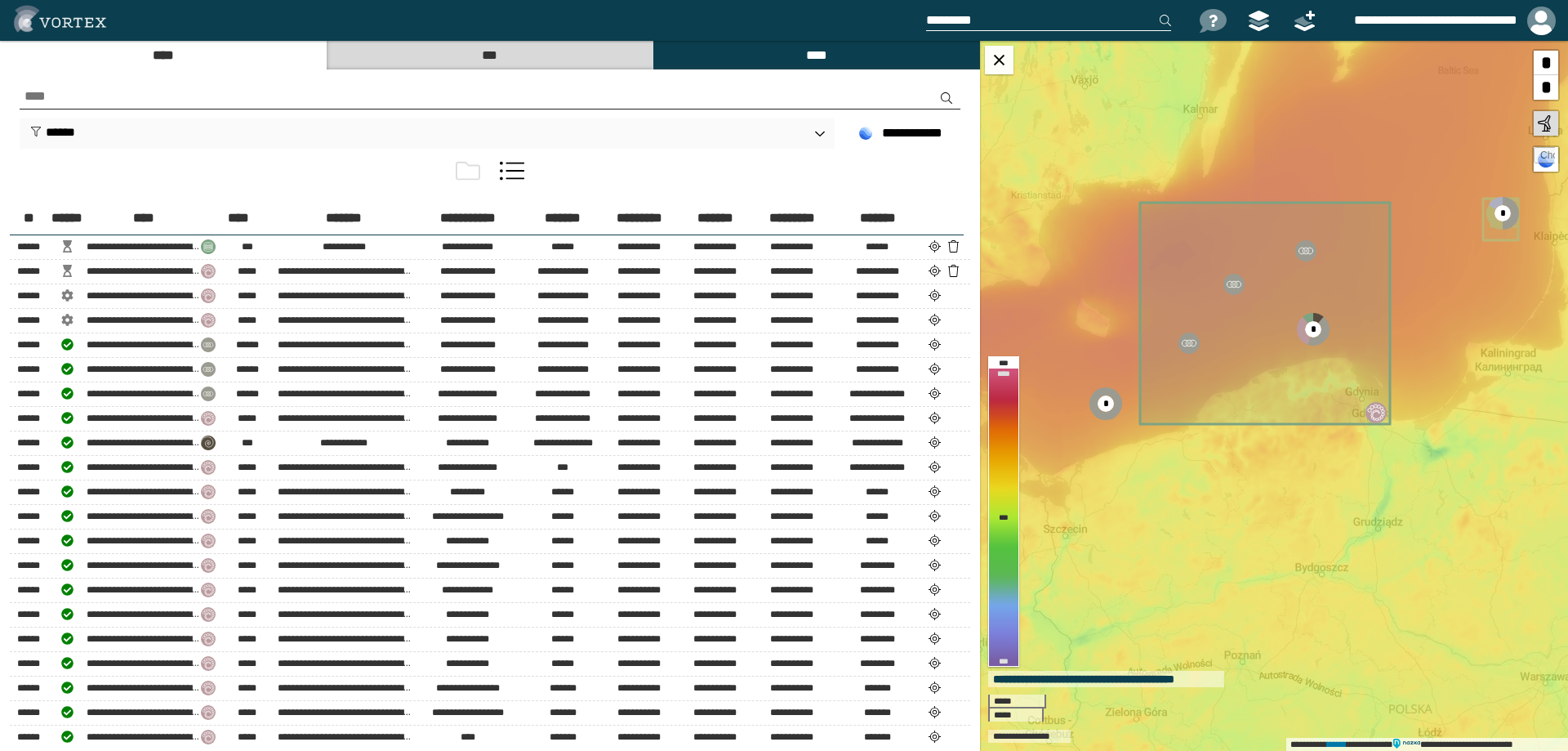 click on "***" at bounding box center (489, 55) 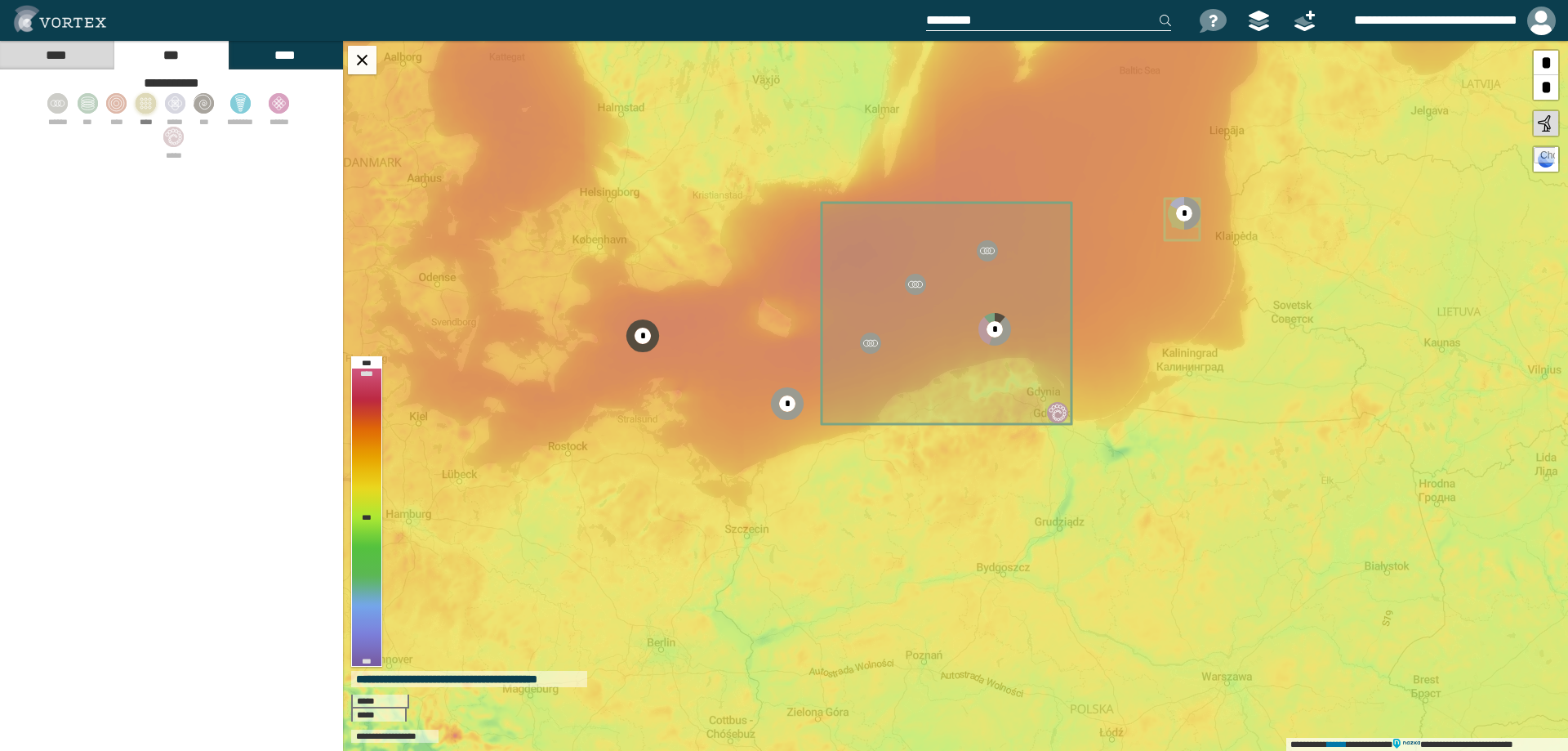 click 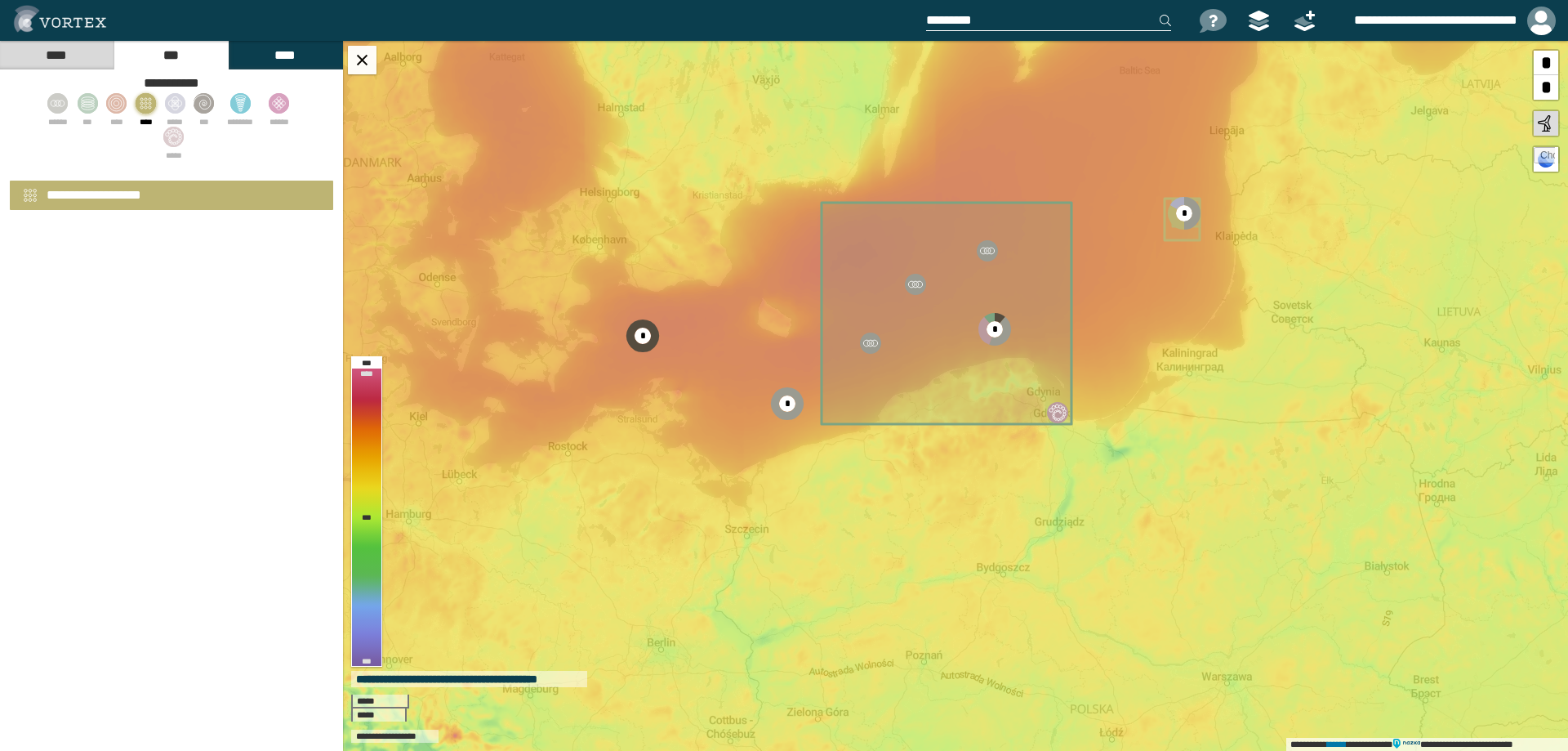 select on "*" 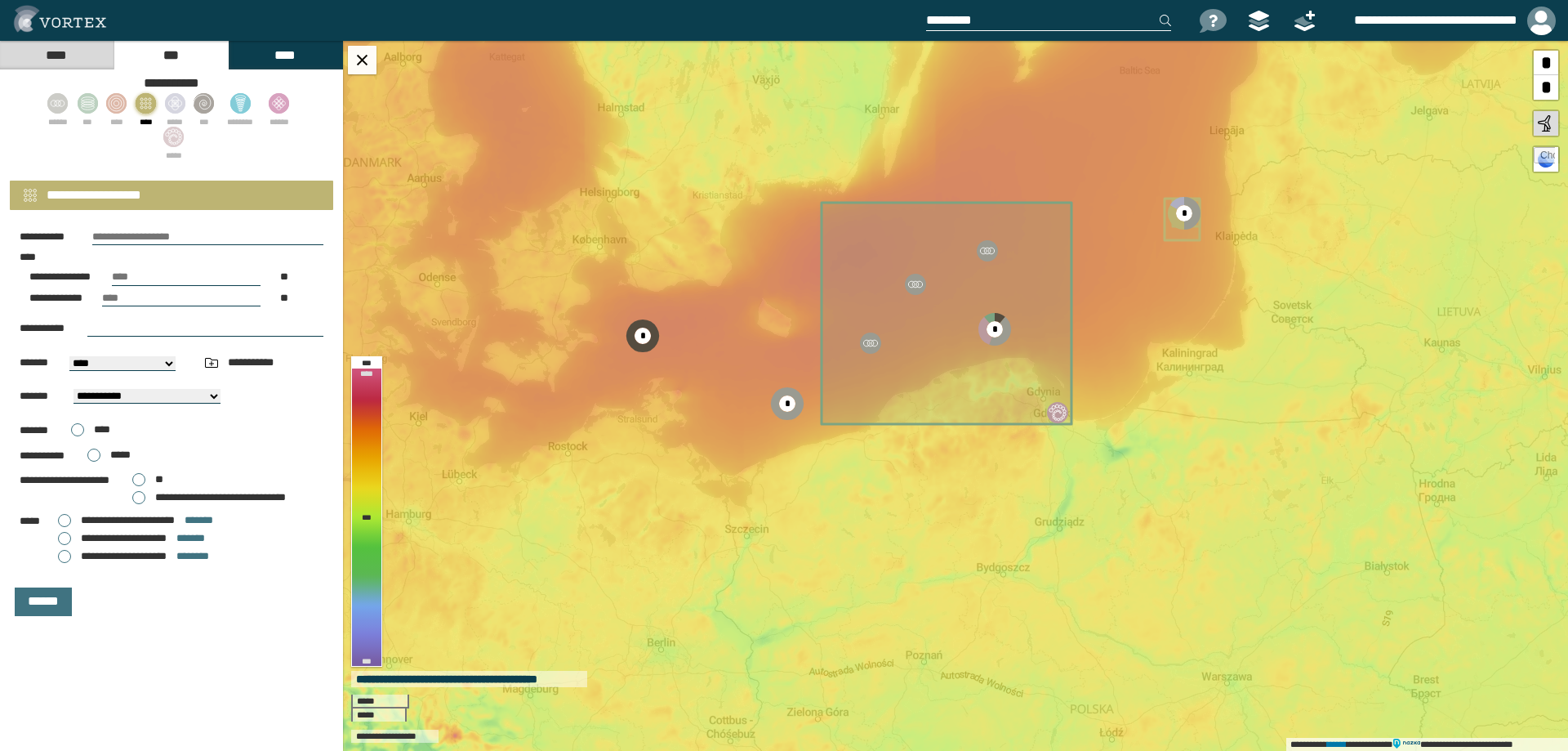 click on "****" at bounding box center (56, 55) 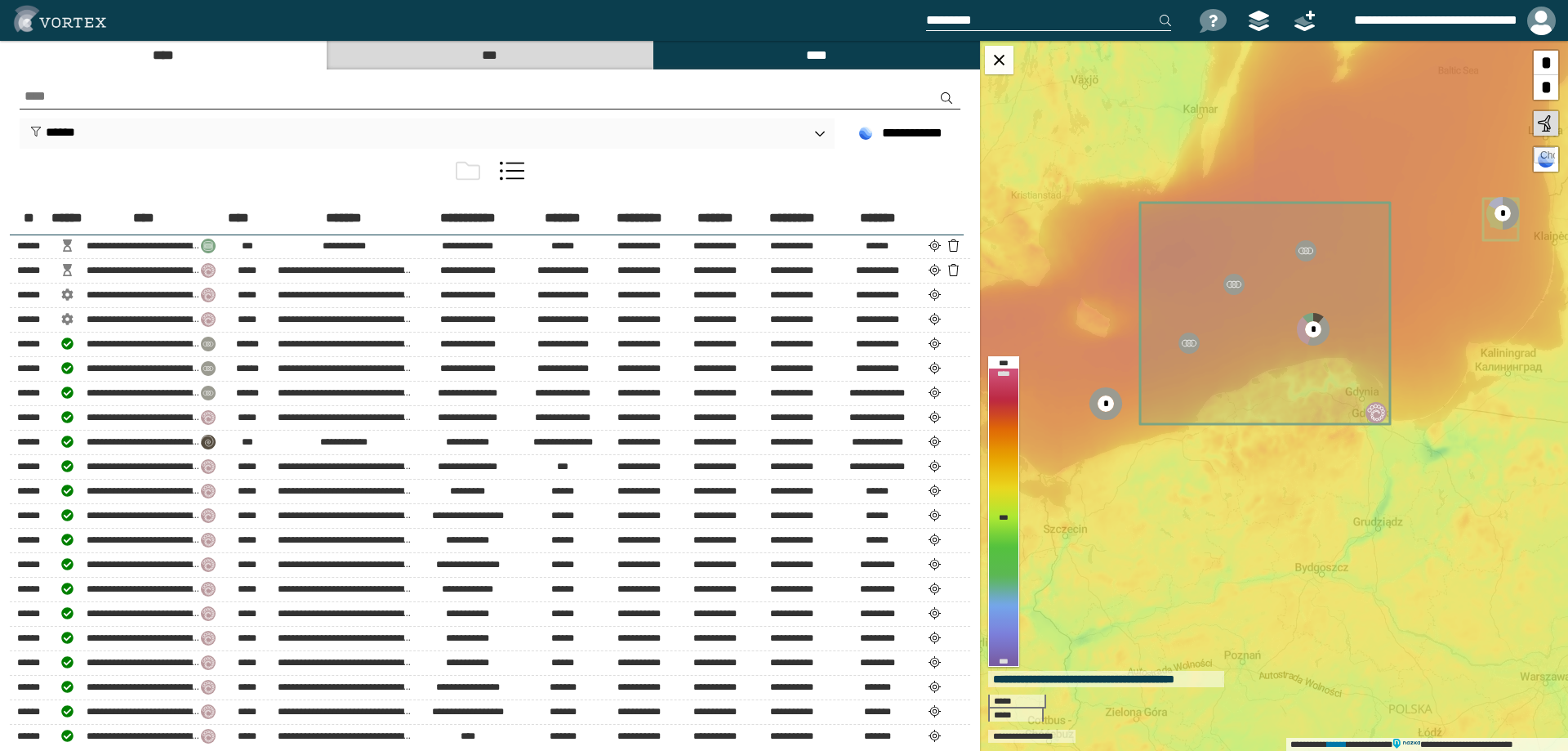 scroll, scrollTop: 0, scrollLeft: 0, axis: both 